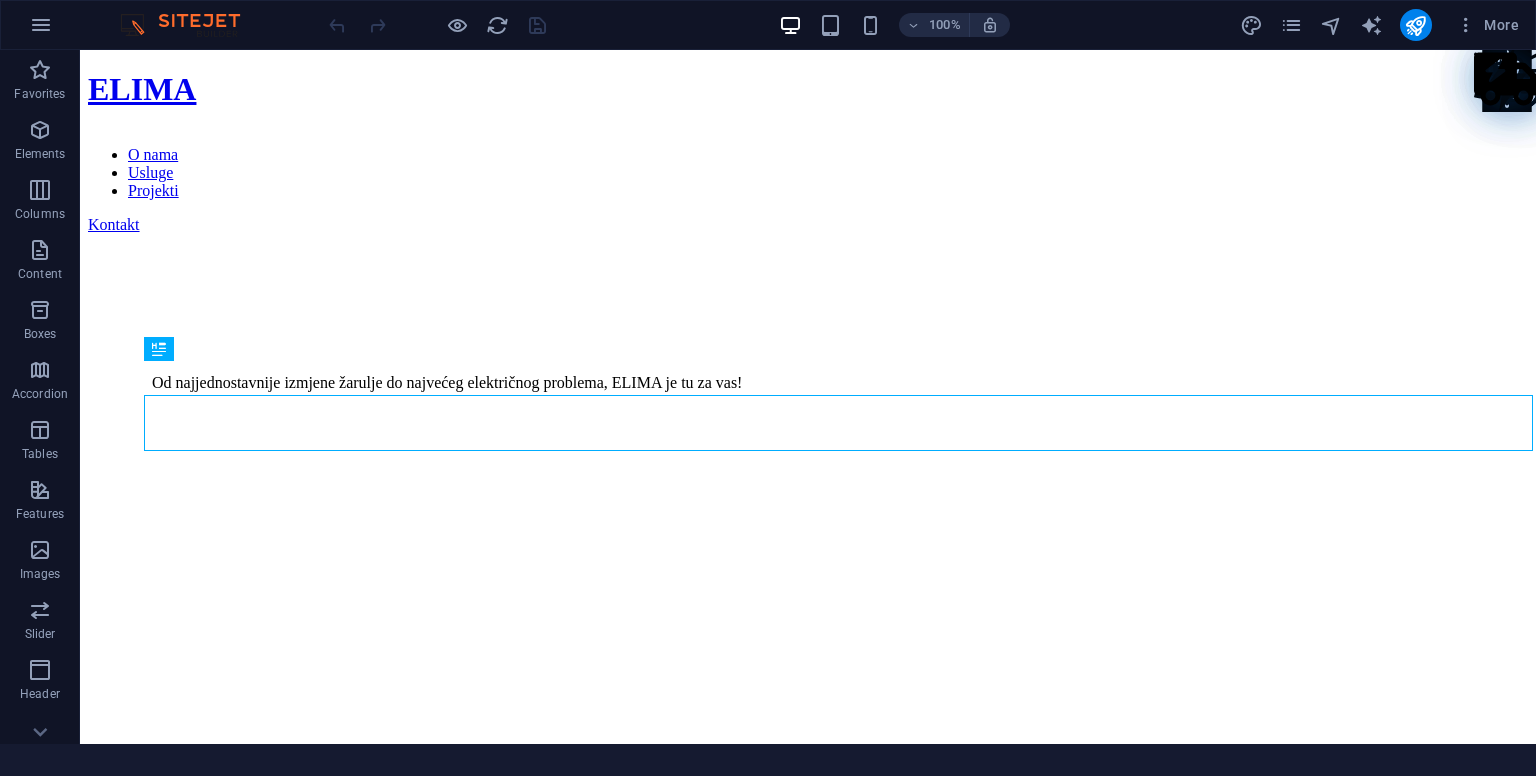 scroll, scrollTop: 1445, scrollLeft: 0, axis: vertical 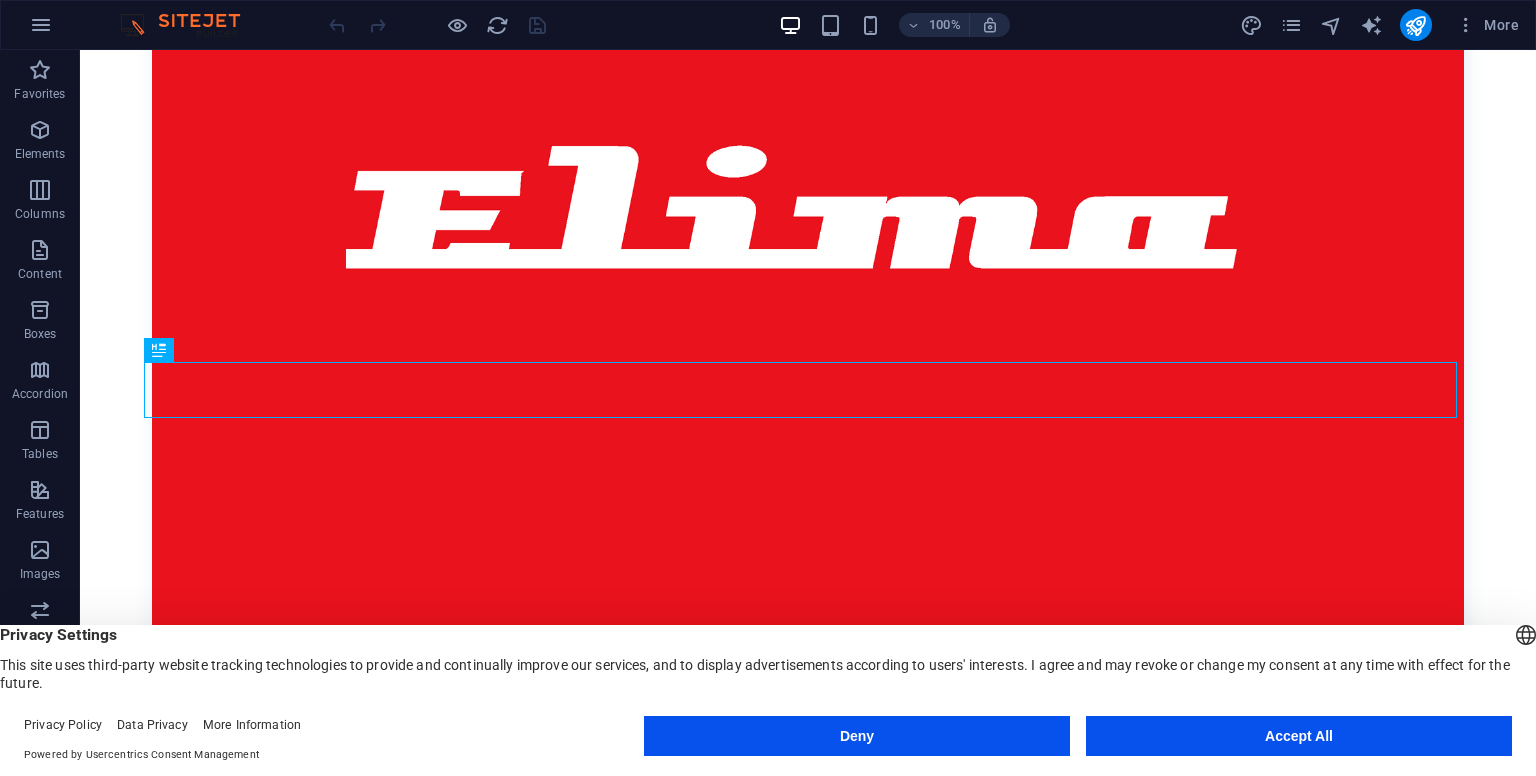 click on "Accept All" at bounding box center [1299, 736] 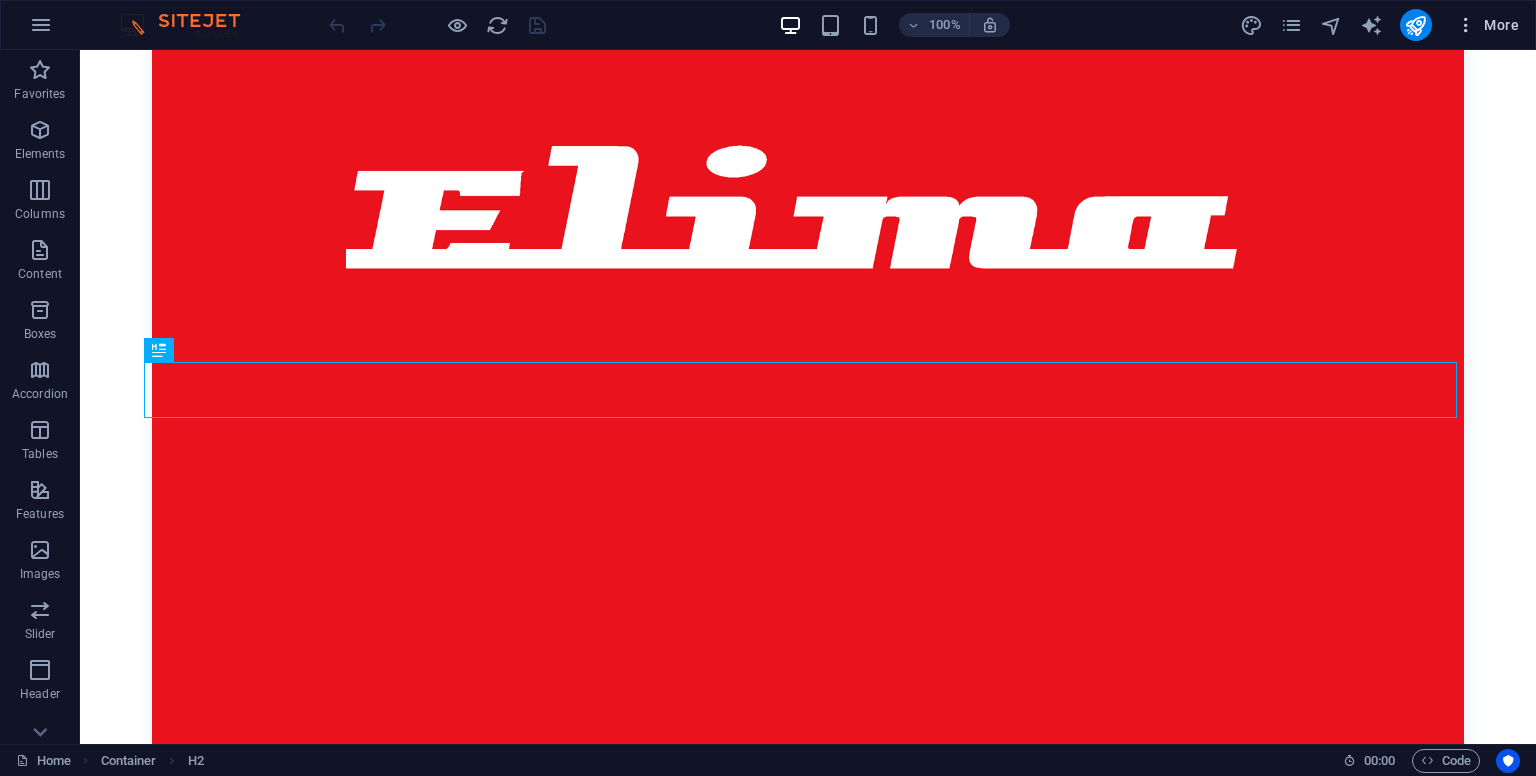 click at bounding box center [1466, 25] 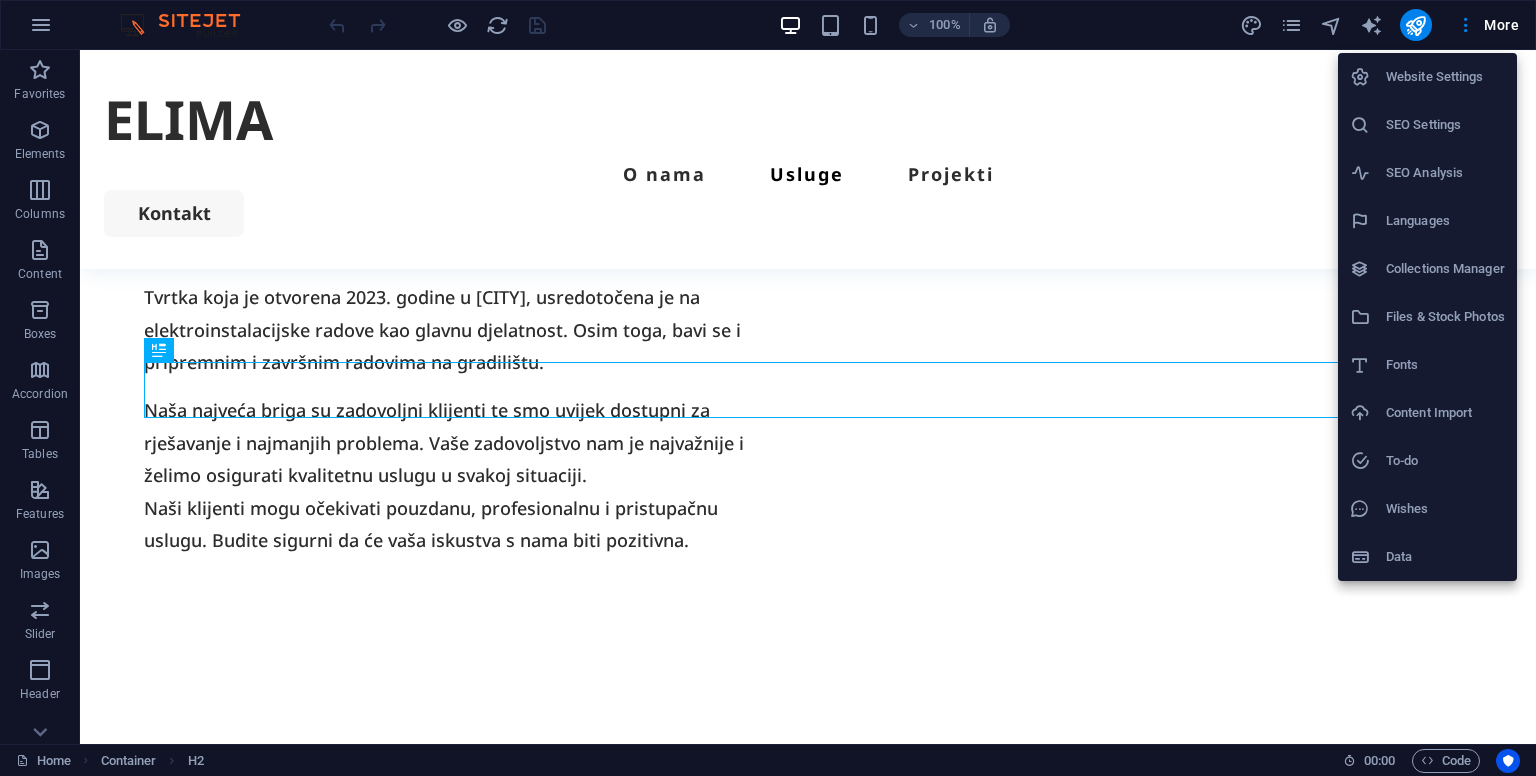 click at bounding box center (768, 388) 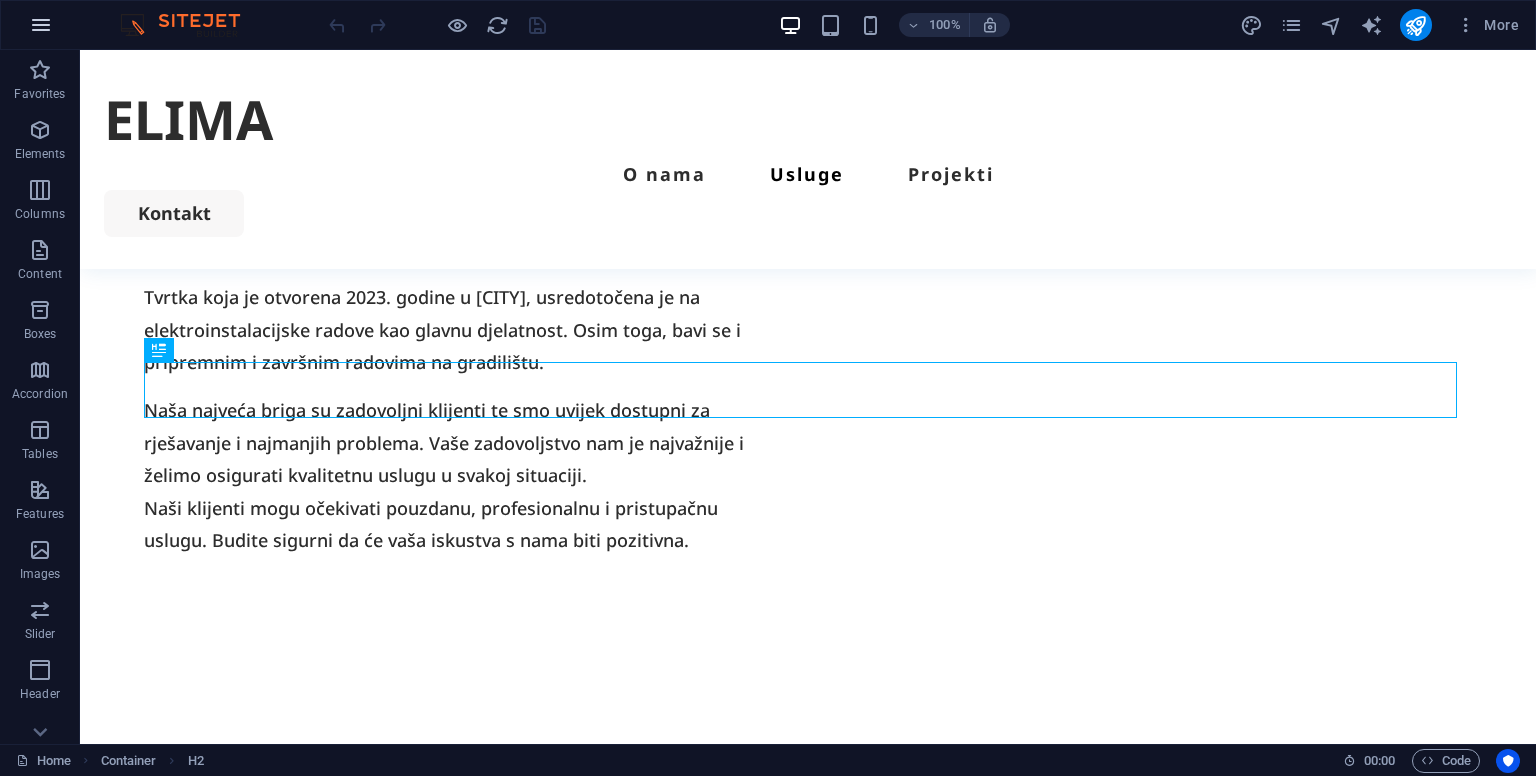 click at bounding box center (41, 25) 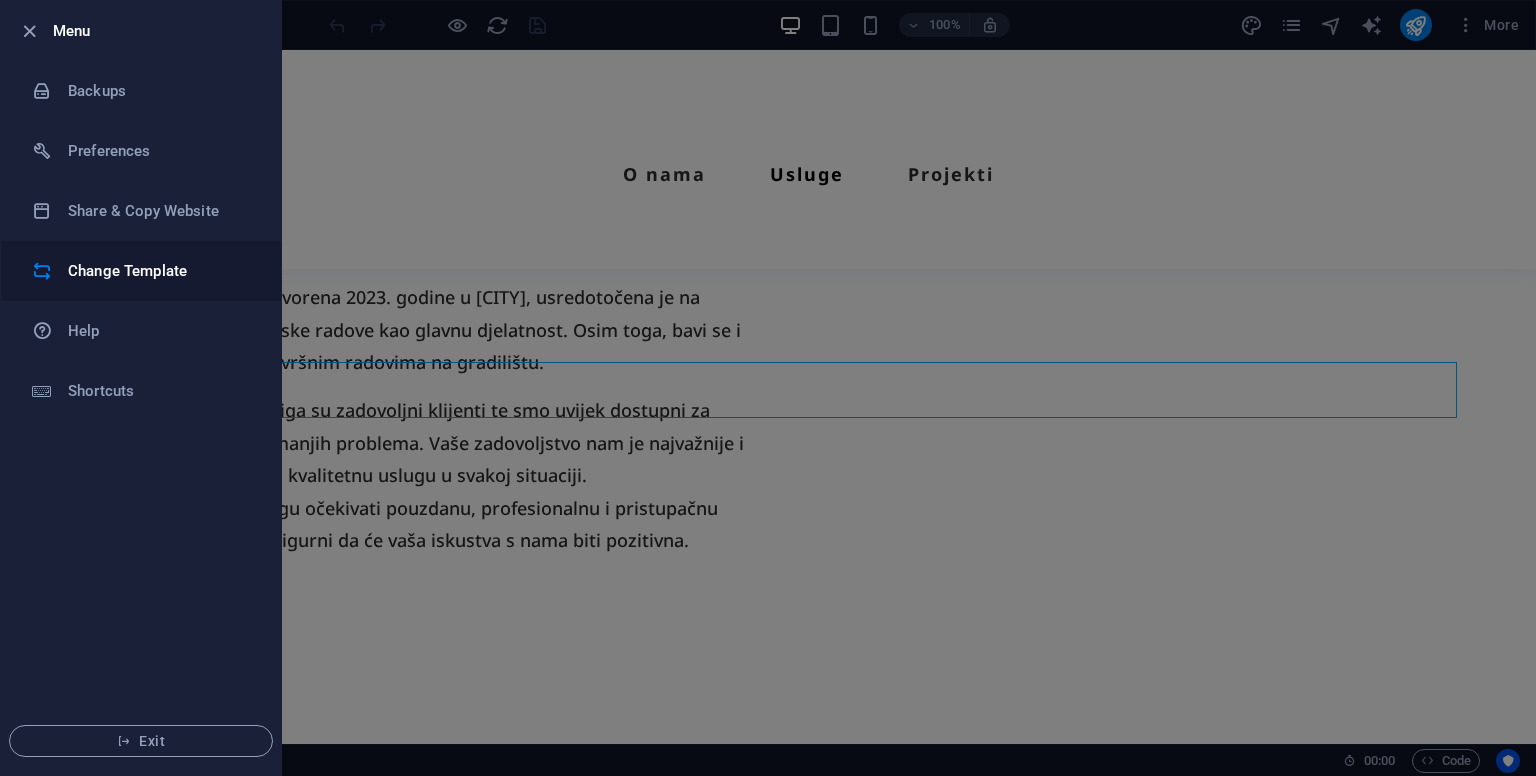 click on "Change Template" at bounding box center [141, 271] 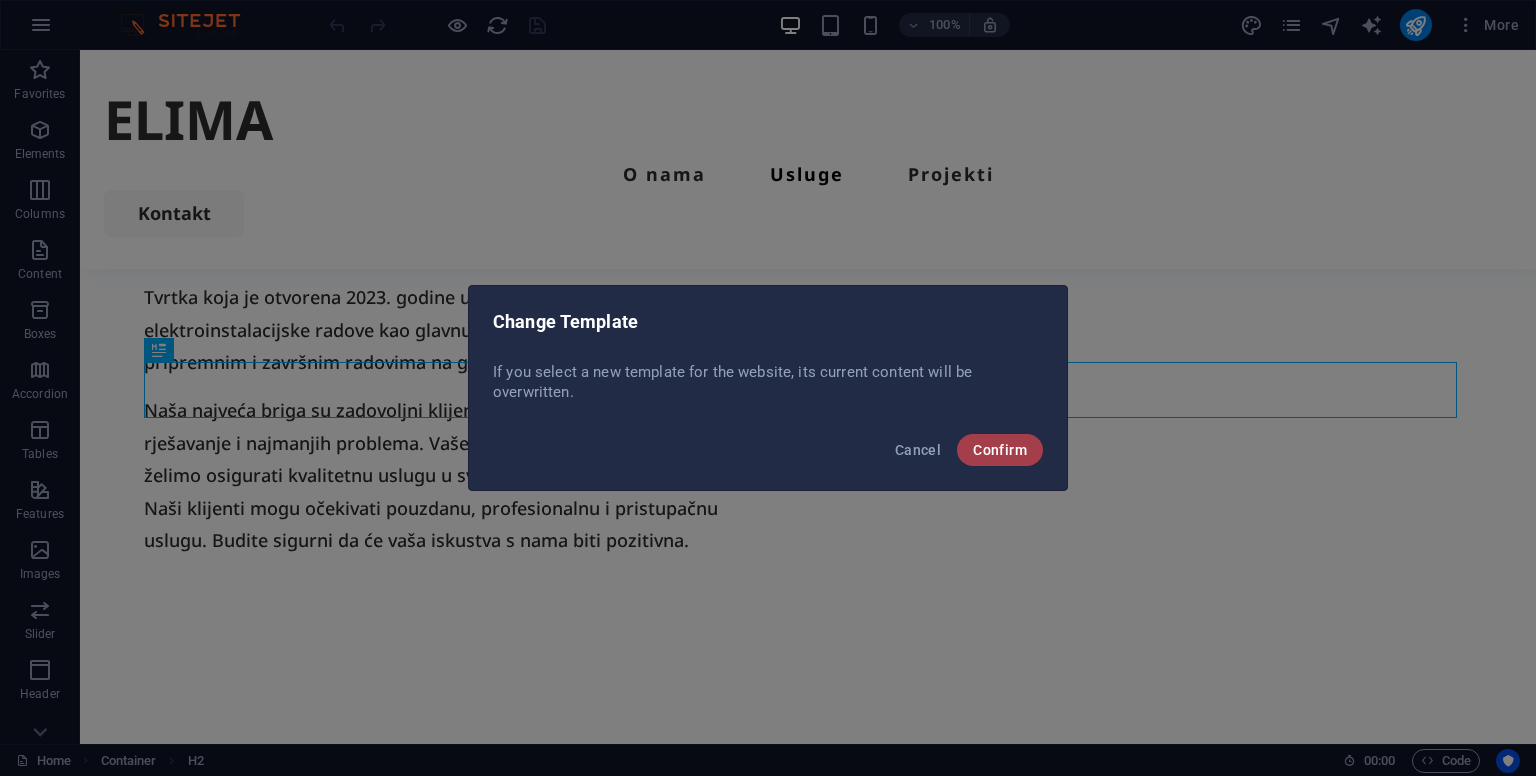click on "Confirm" at bounding box center [1000, 450] 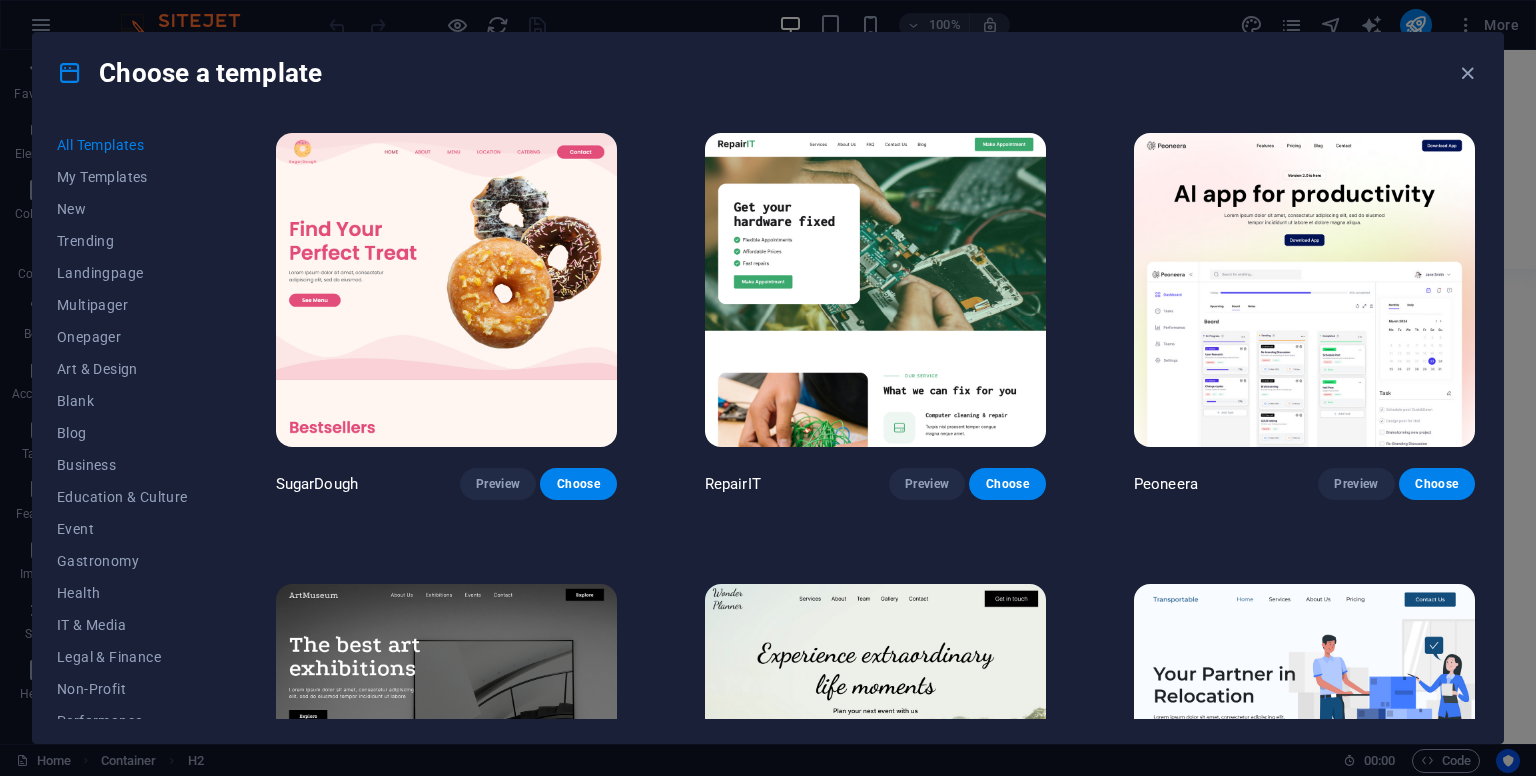 drag, startPoint x: 209, startPoint y: 437, endPoint x: 236, endPoint y: 659, distance: 223.63586 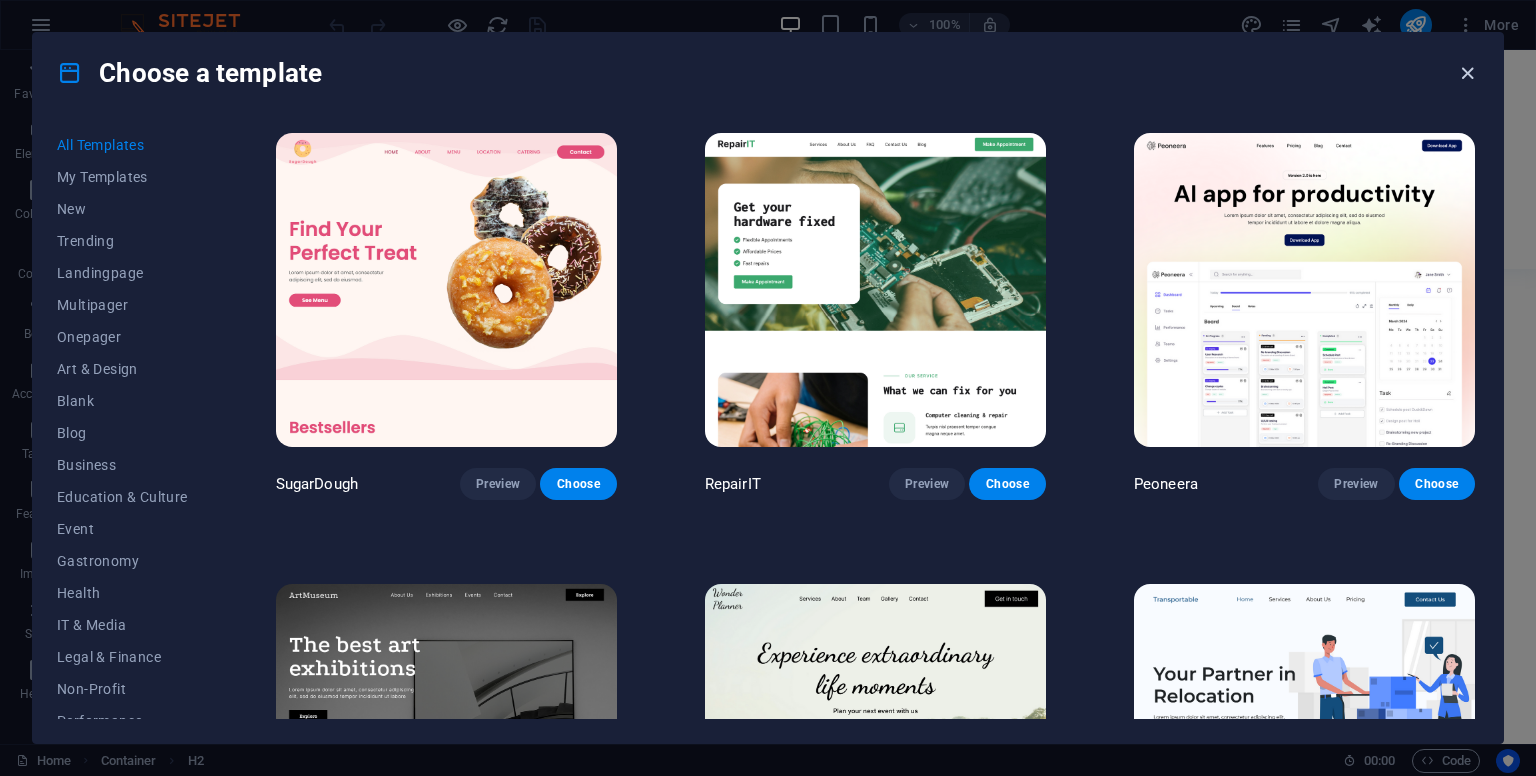 click at bounding box center [1467, 73] 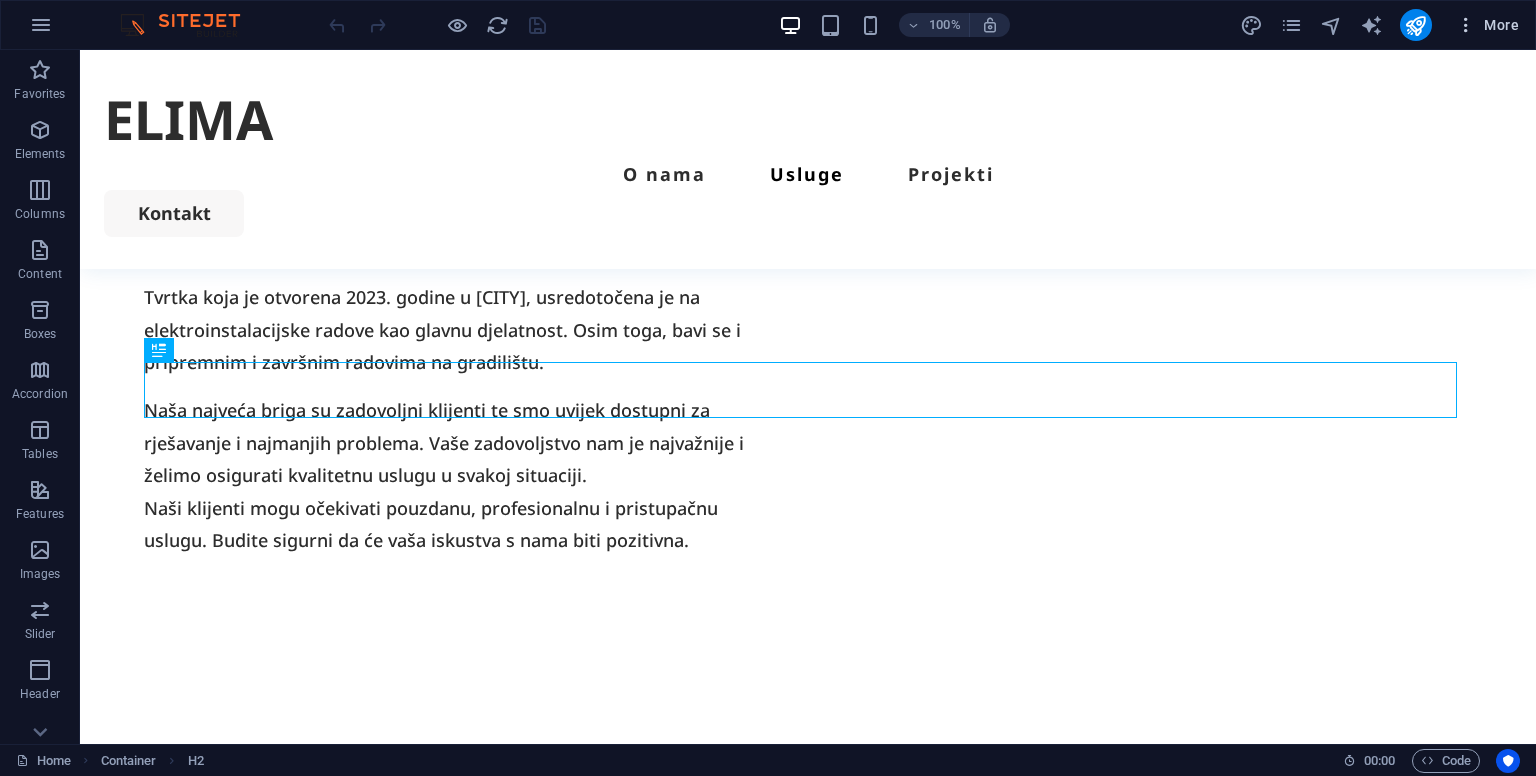 click at bounding box center (1466, 25) 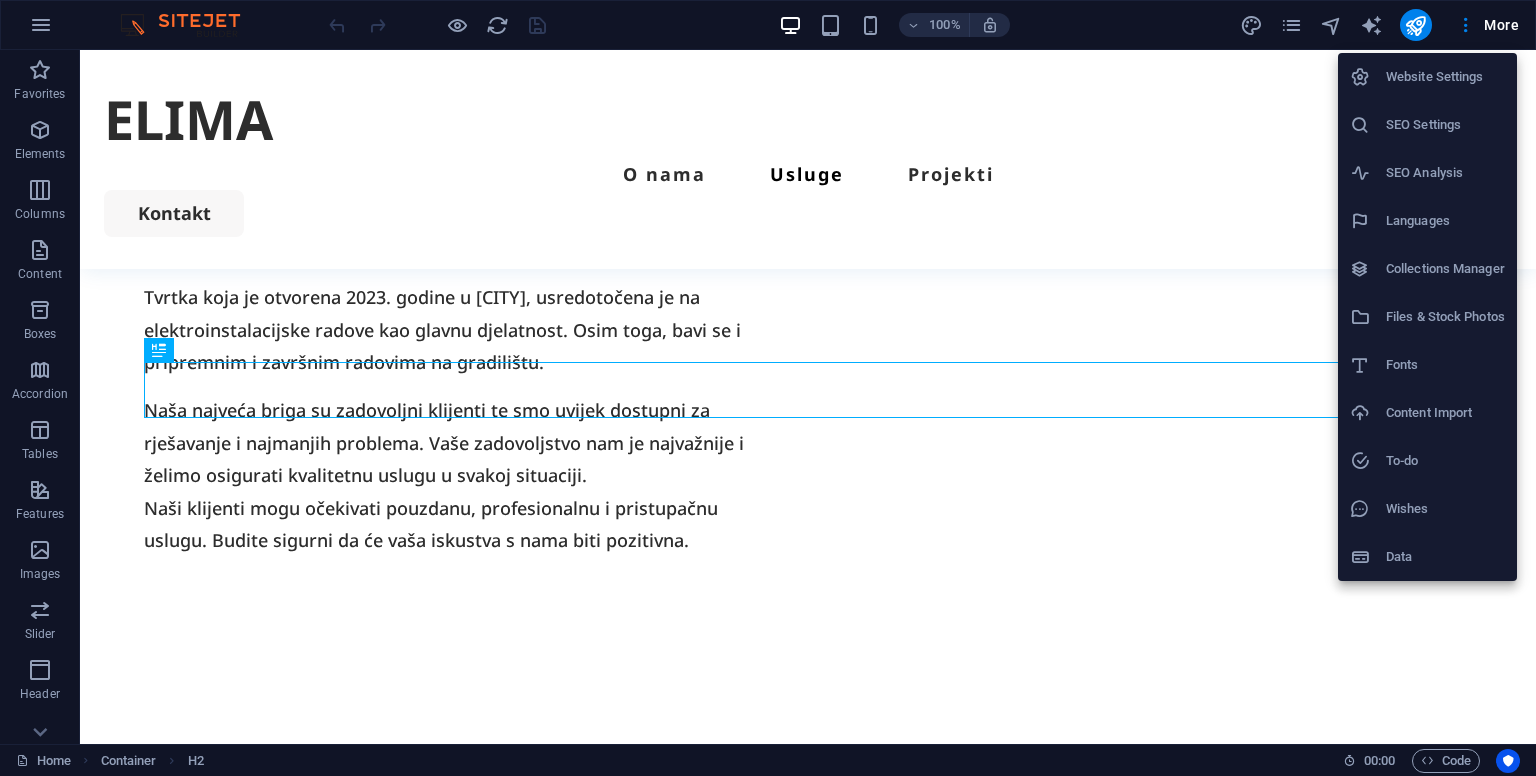 click at bounding box center (768, 388) 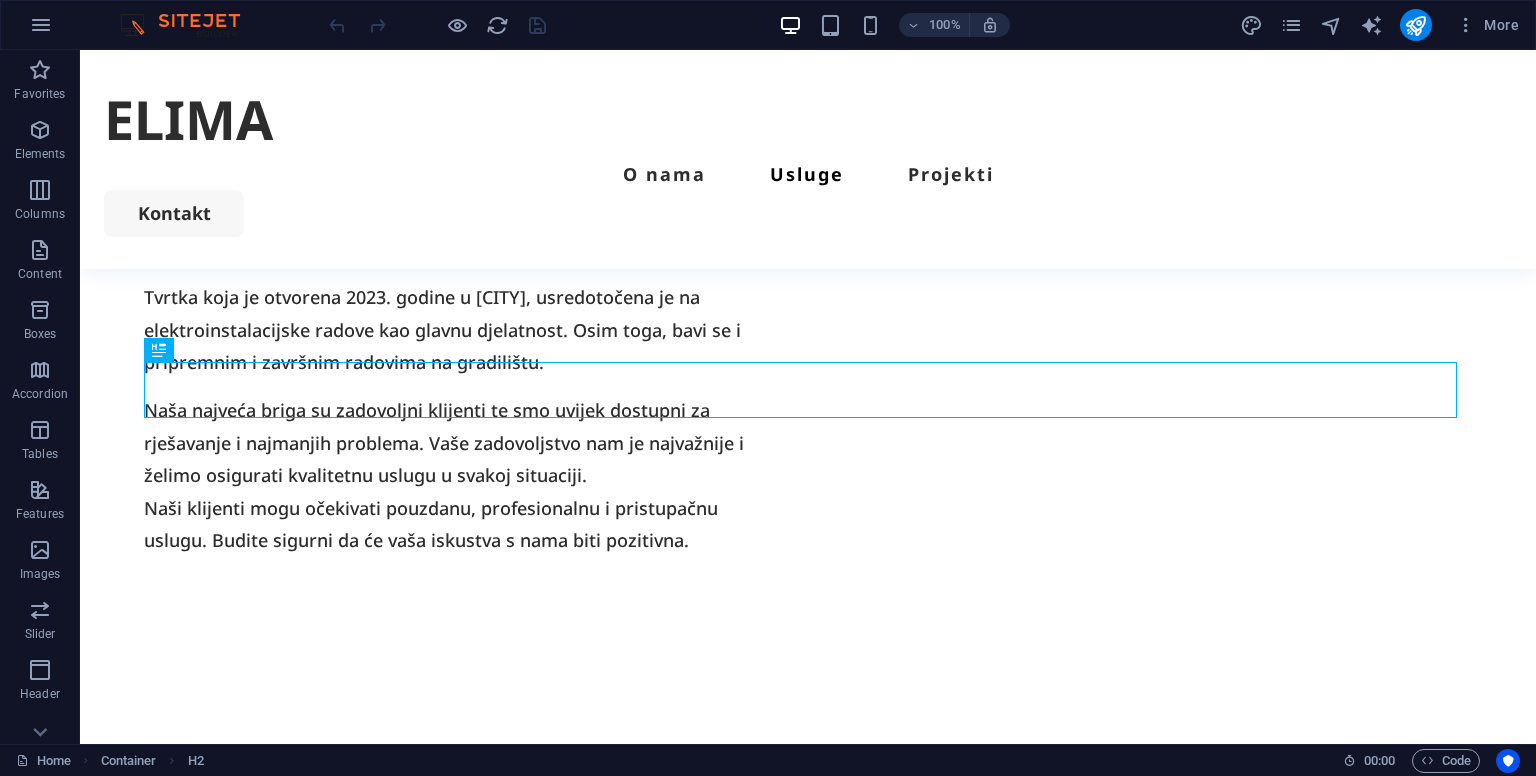 click at bounding box center [190, 25] 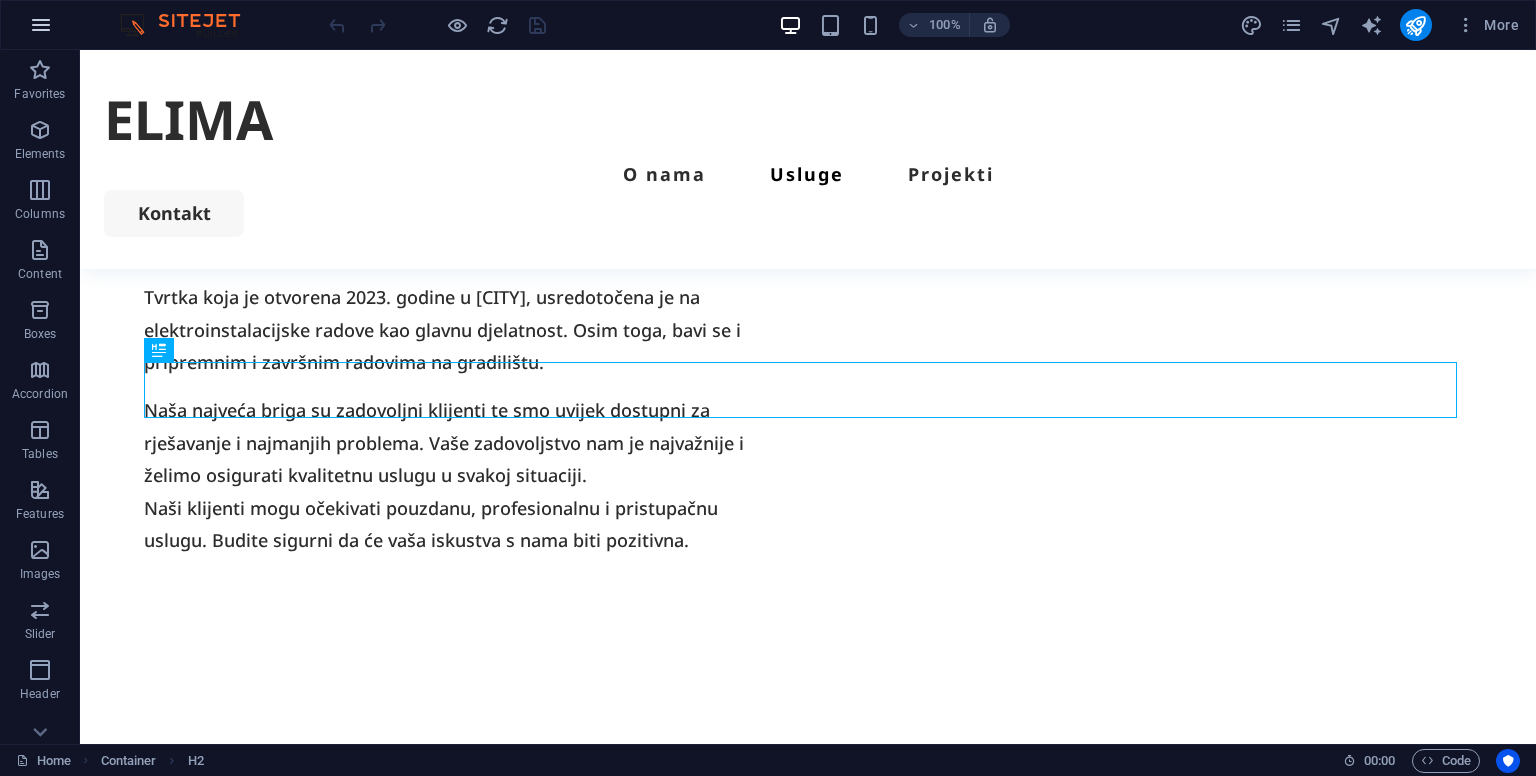 click at bounding box center (41, 25) 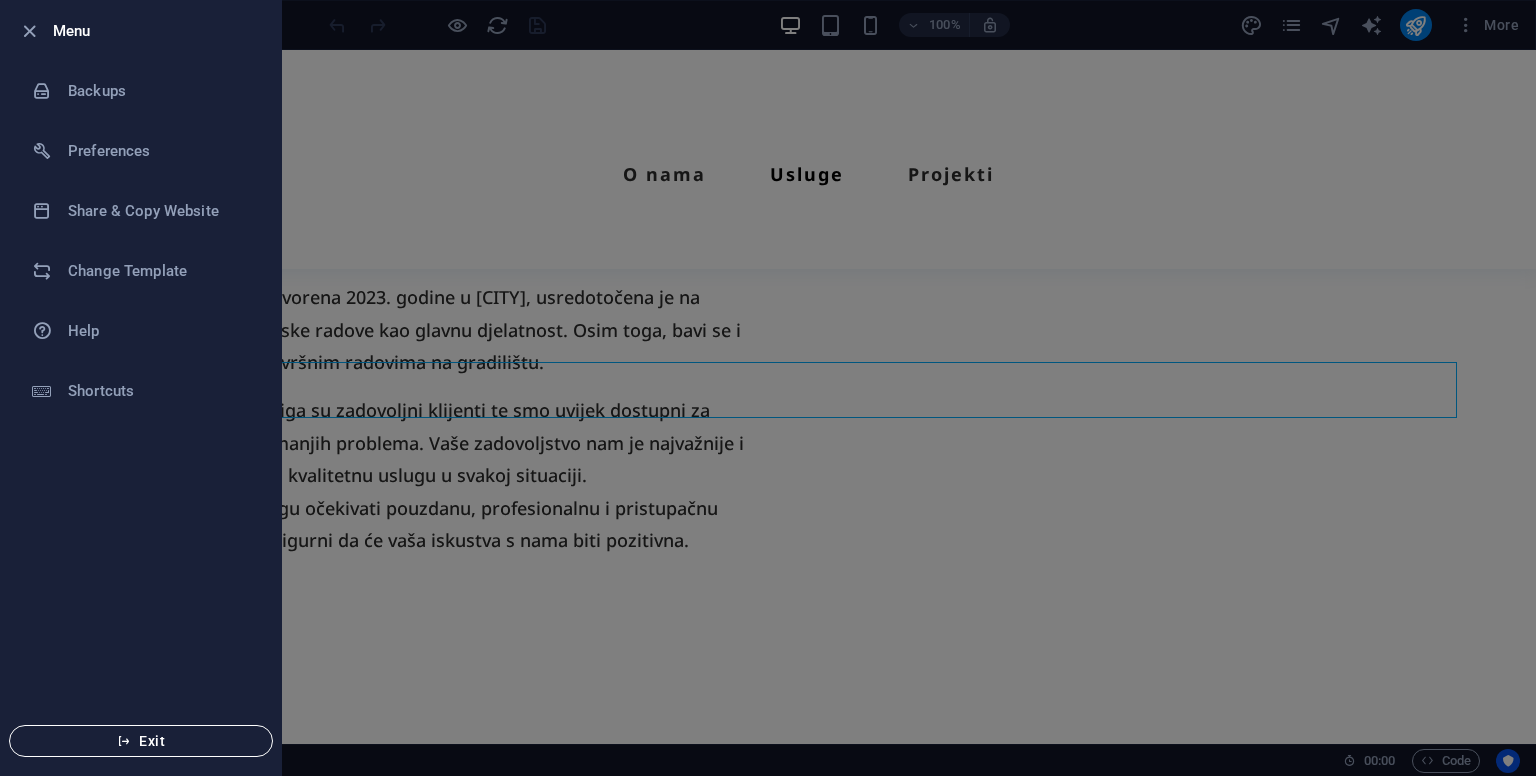 click on "Exit" at bounding box center [141, 741] 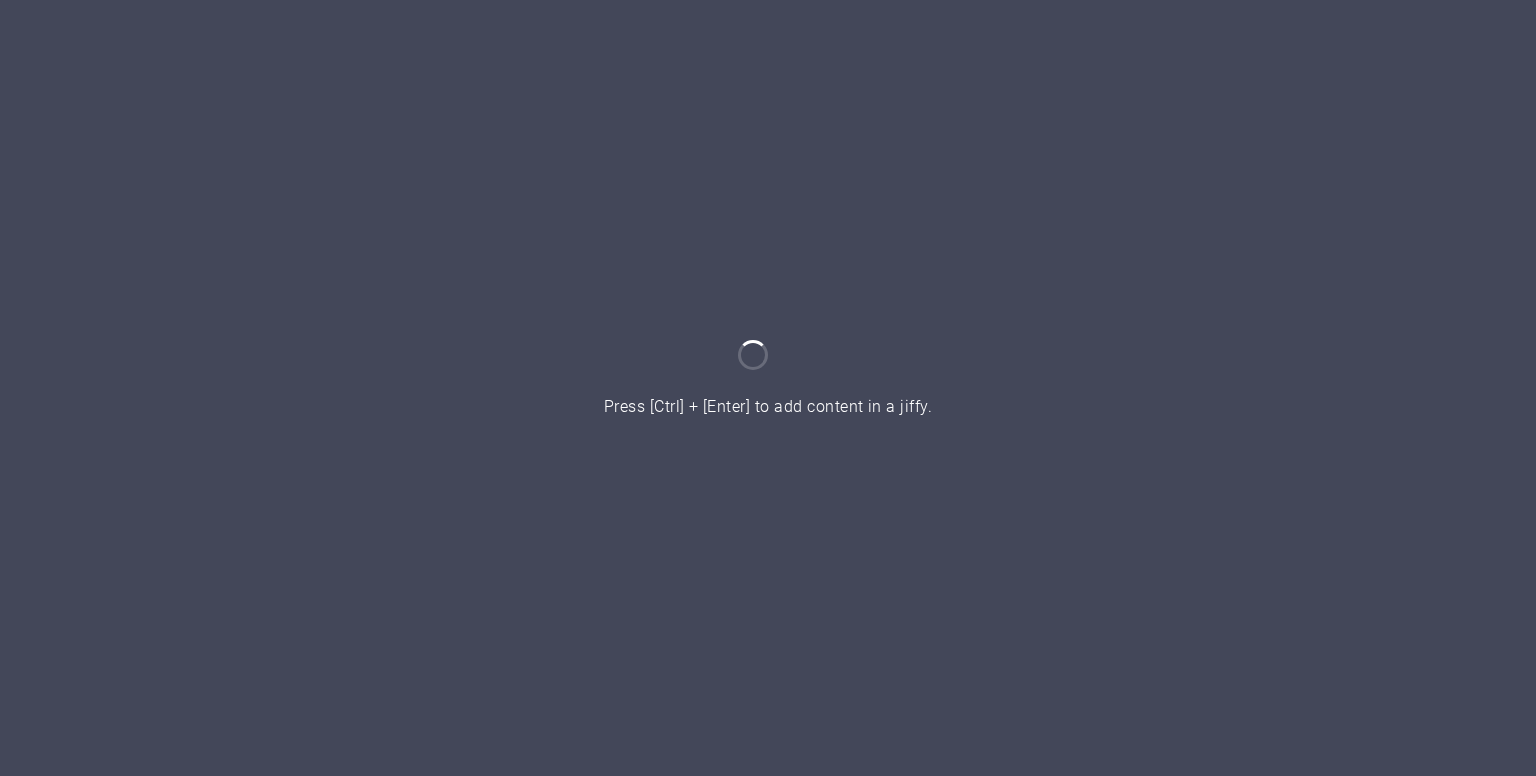 scroll, scrollTop: 0, scrollLeft: 0, axis: both 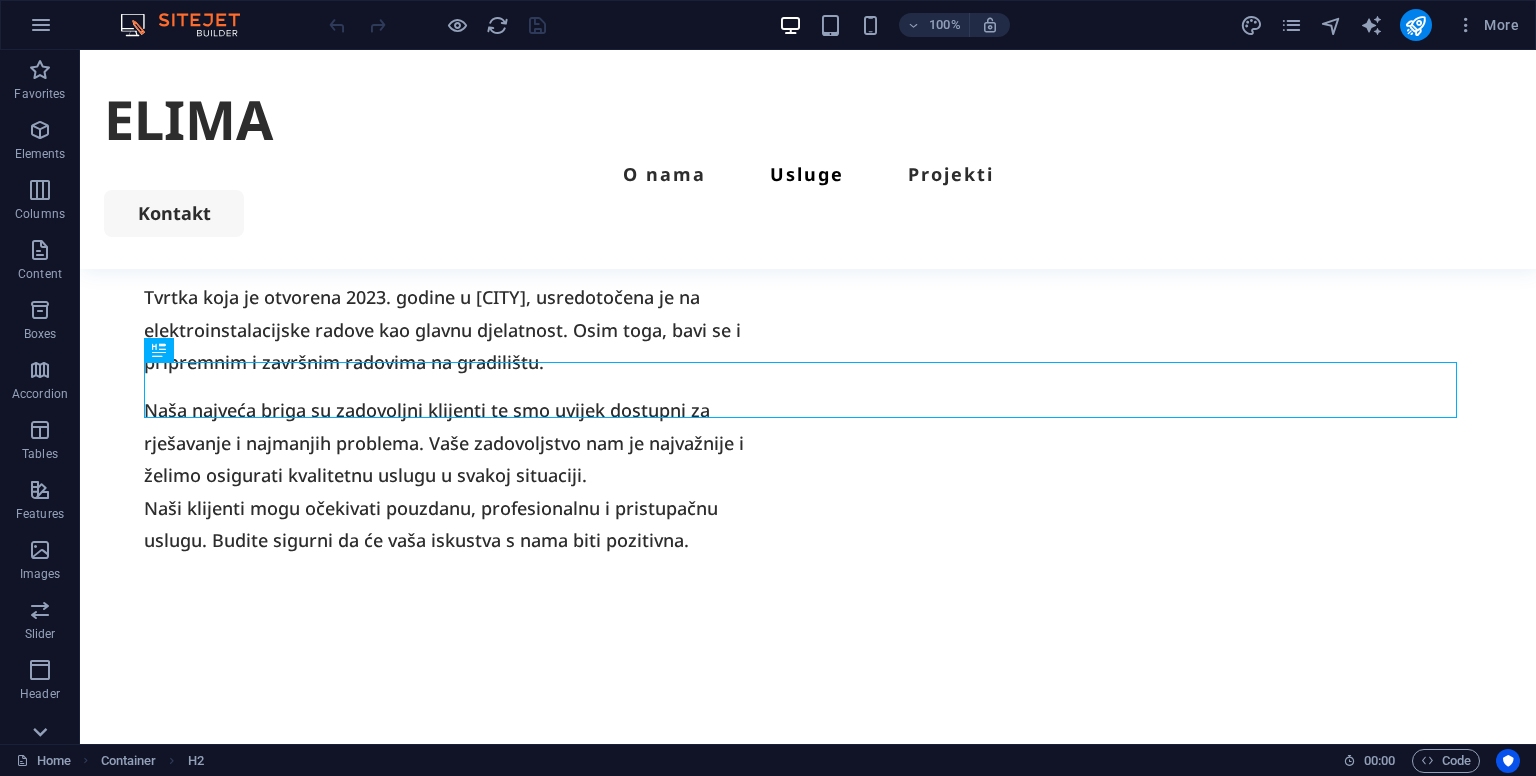 click 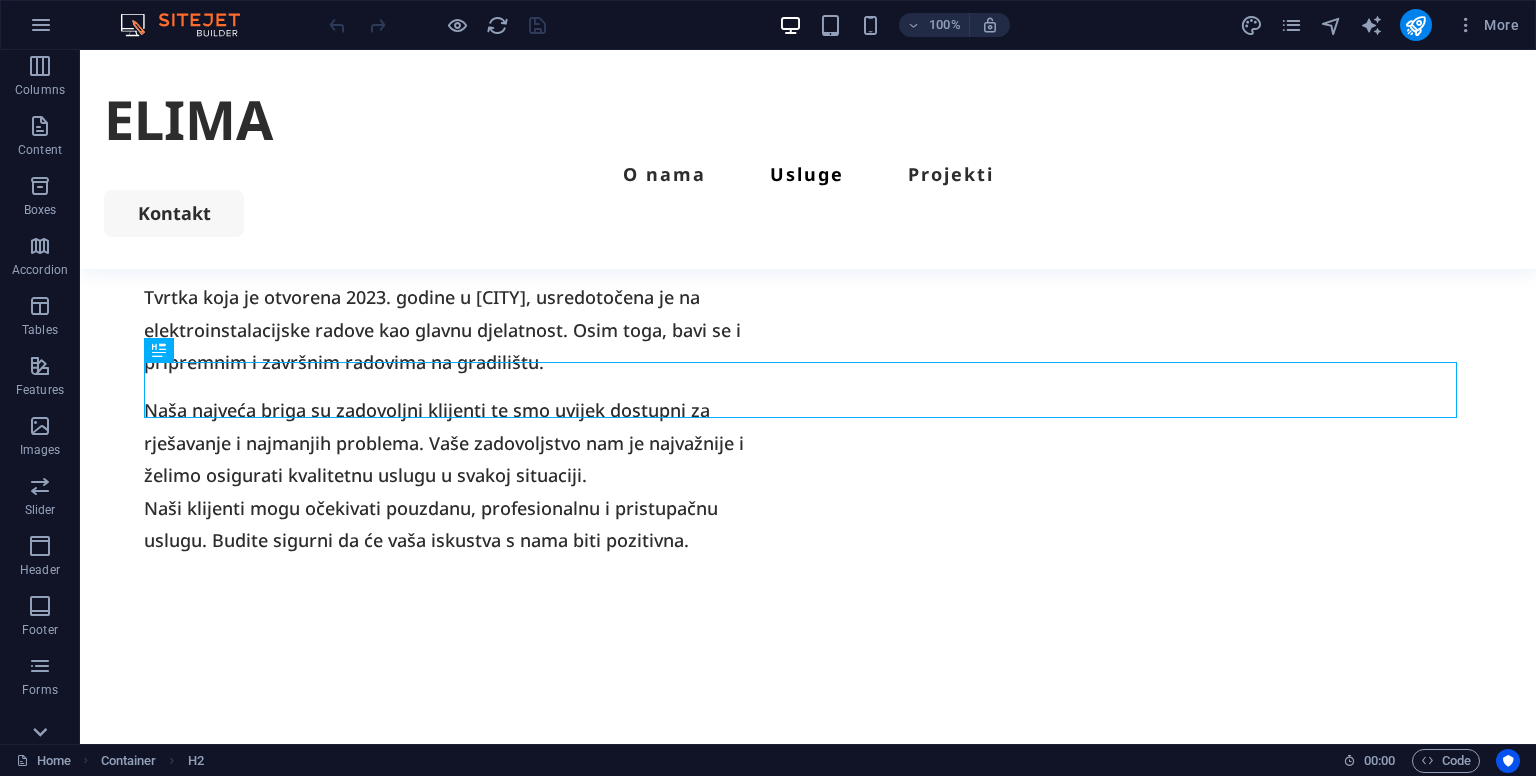 scroll, scrollTop: 205, scrollLeft: 0, axis: vertical 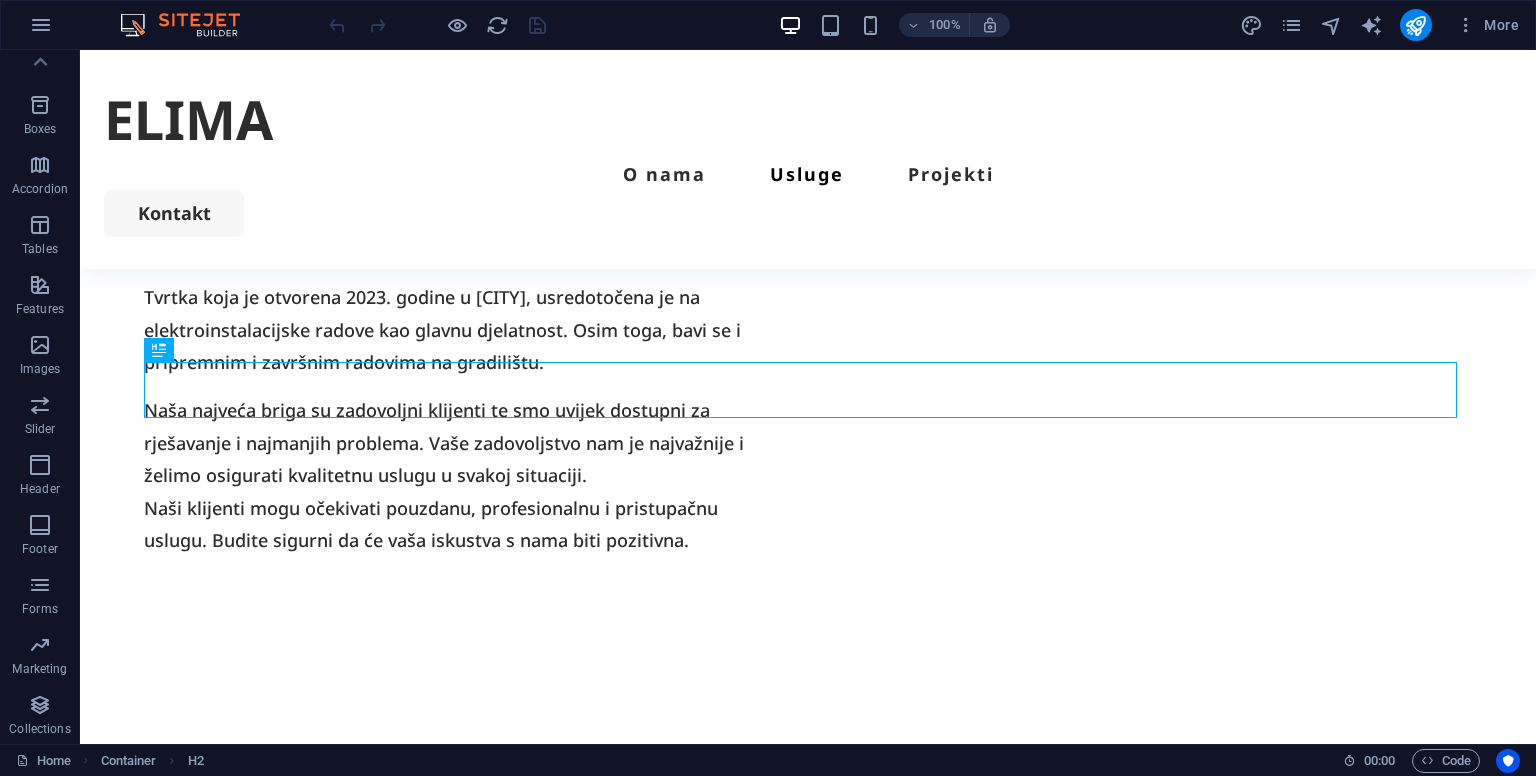 click on "Collections" at bounding box center [39, 729] 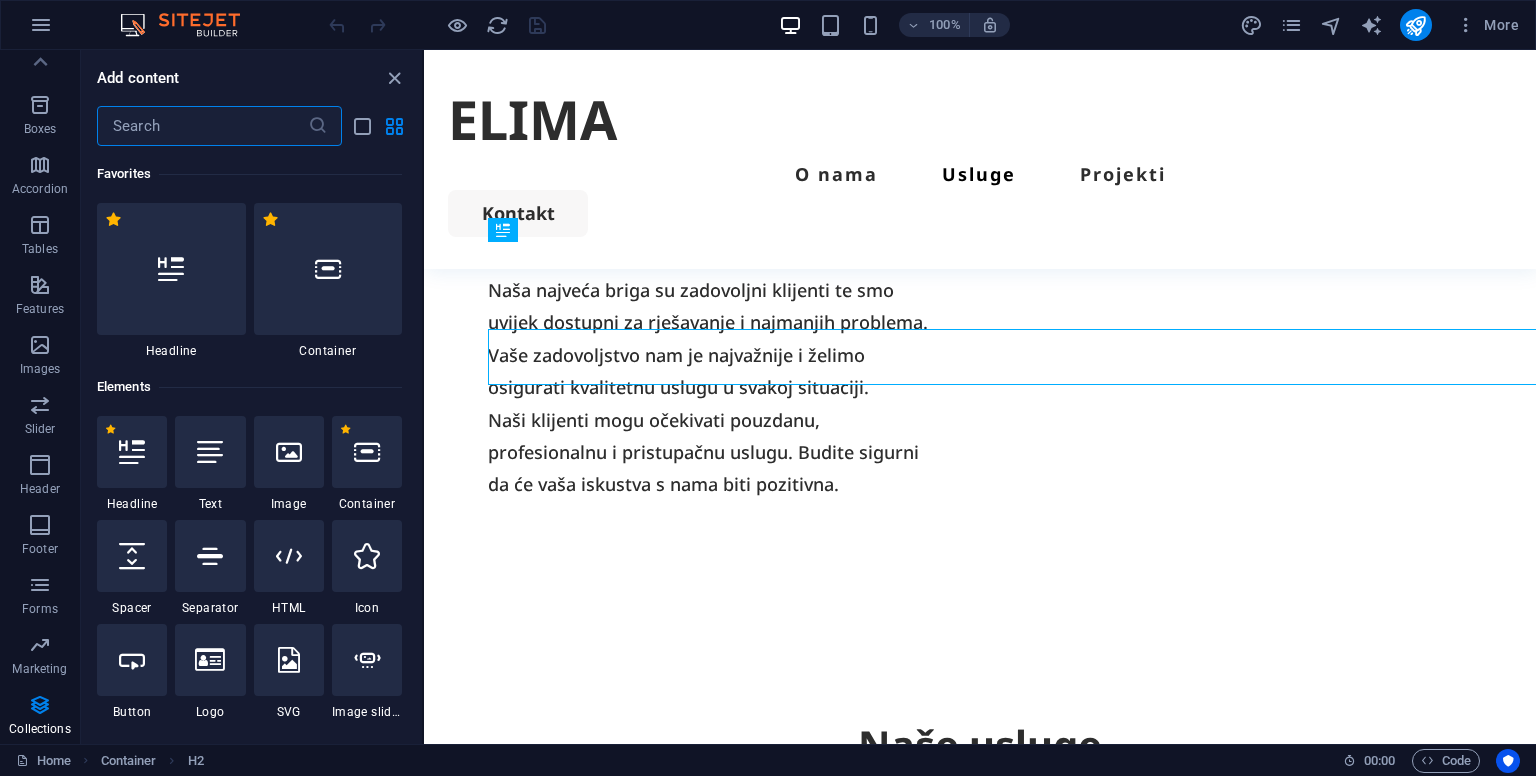 scroll, scrollTop: 1478, scrollLeft: 0, axis: vertical 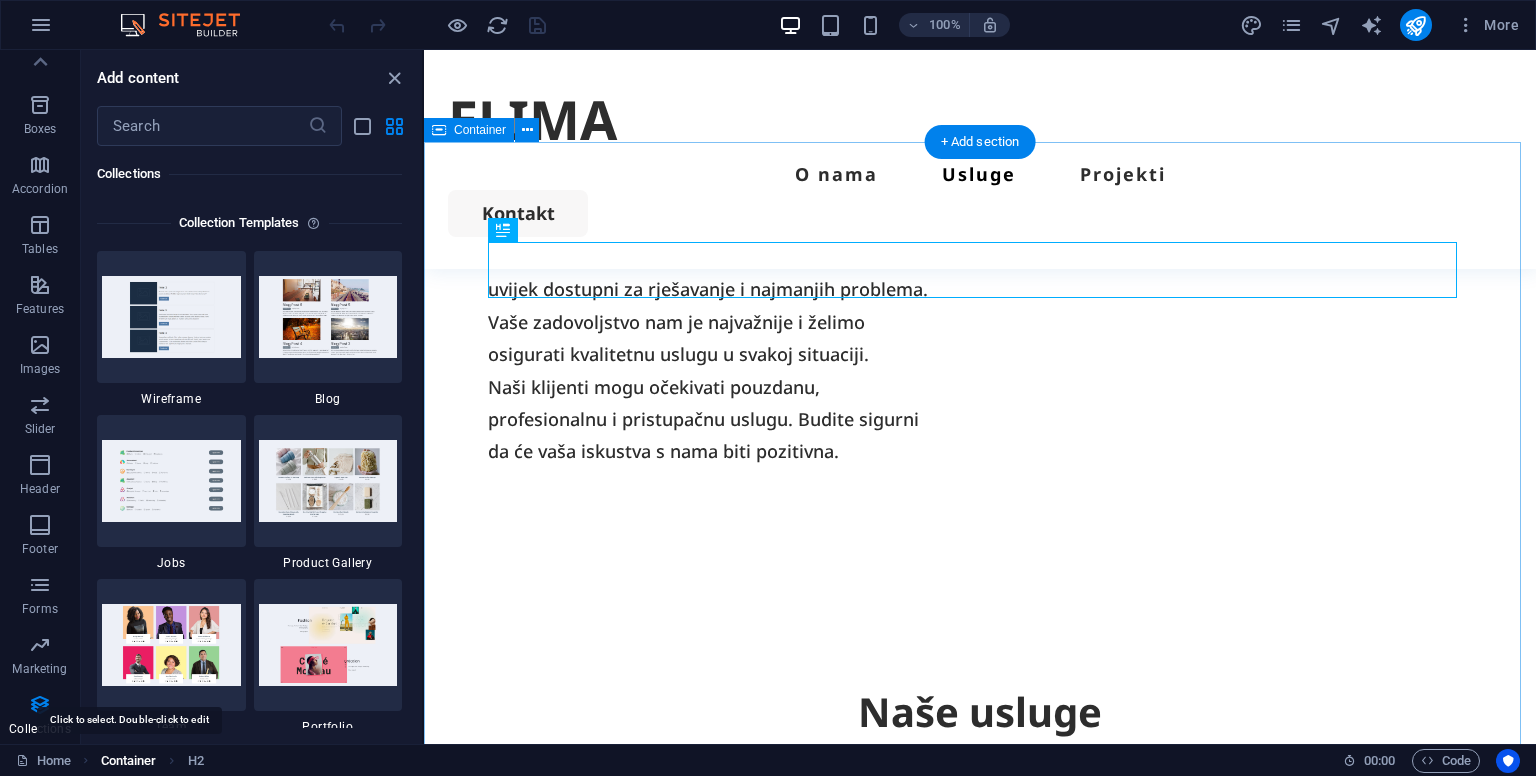 click on "Container" at bounding box center (129, 761) 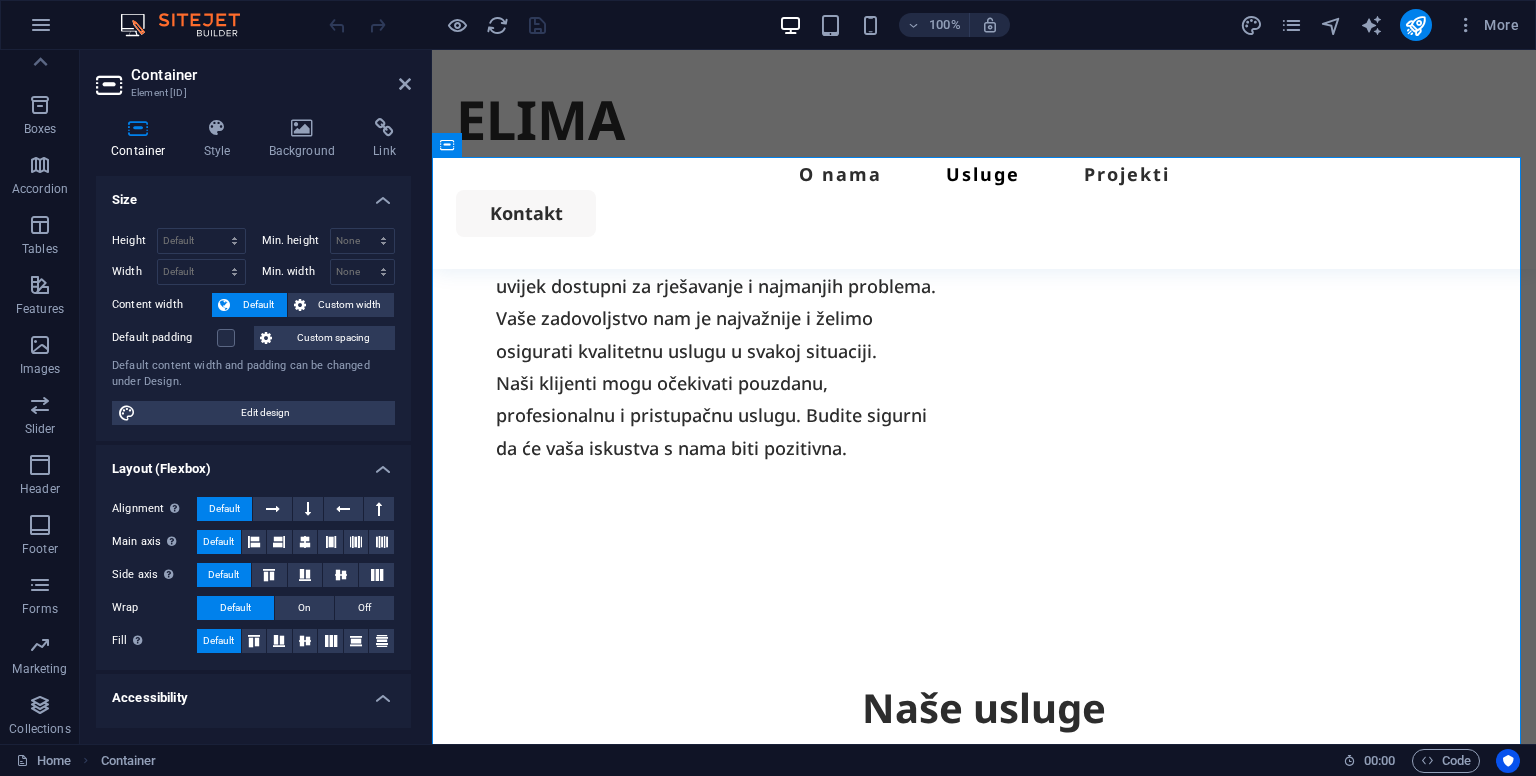 scroll, scrollTop: 1496, scrollLeft: 0, axis: vertical 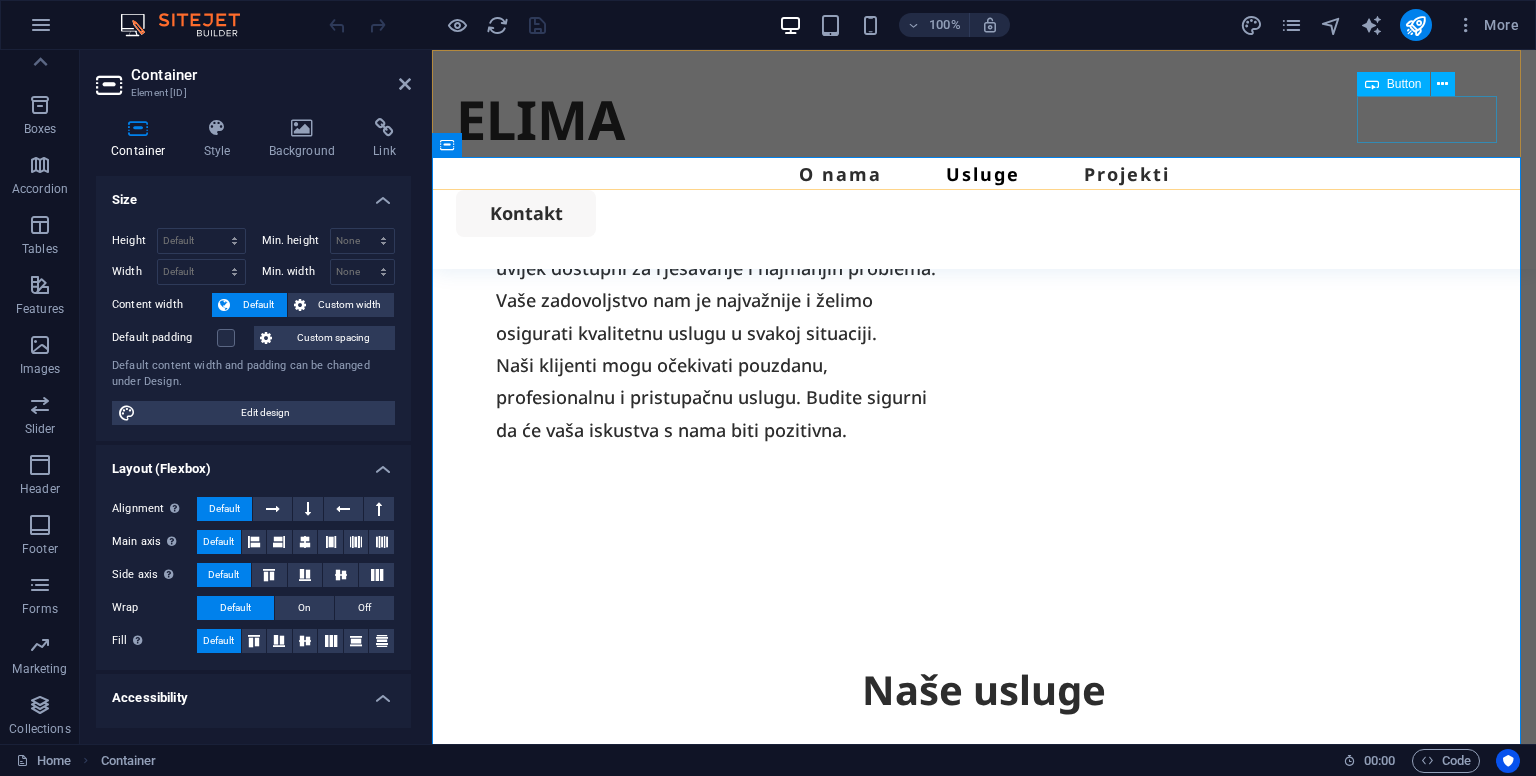 click on "Kontakt" at bounding box center (984, 213) 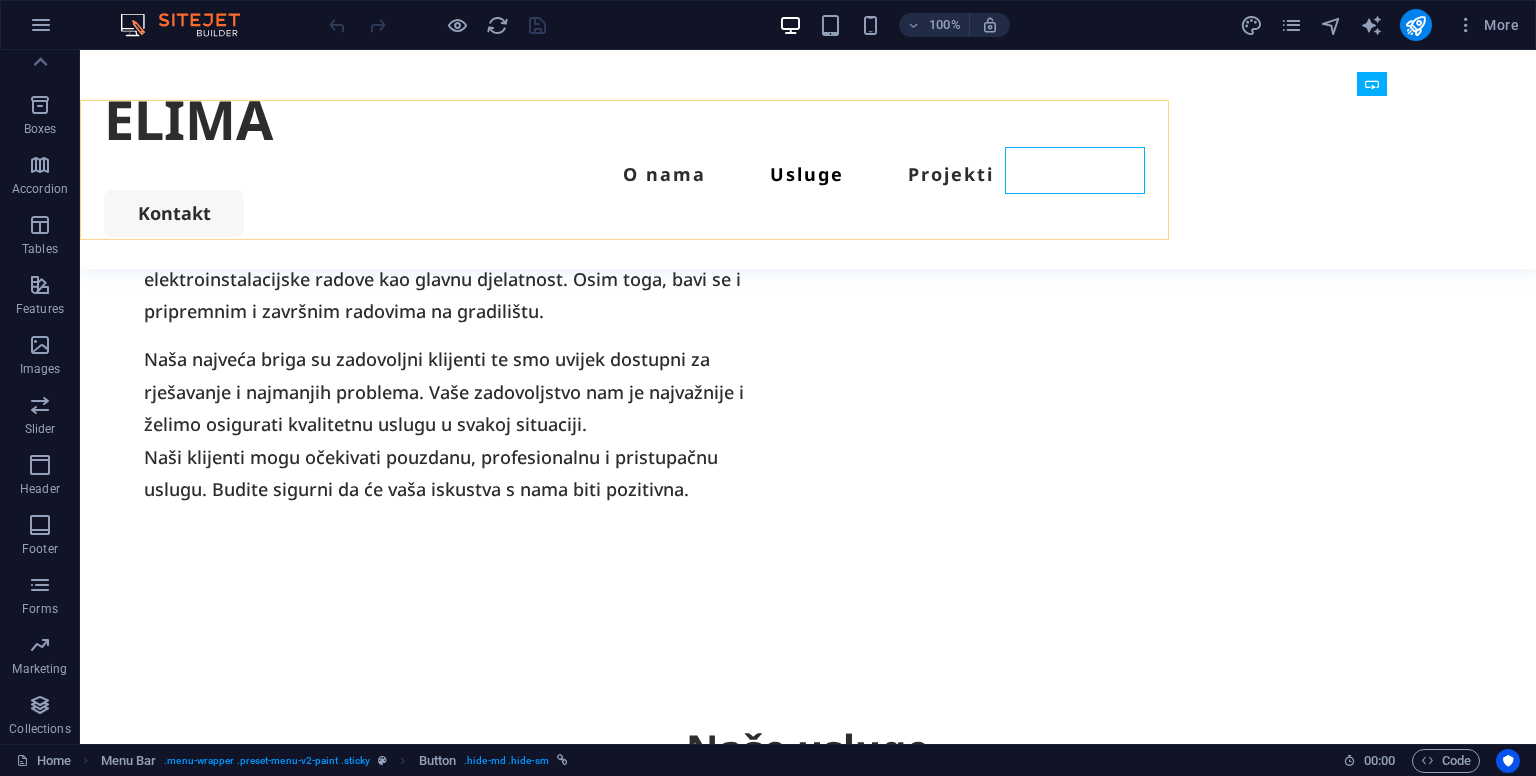 scroll, scrollTop: 1445, scrollLeft: 0, axis: vertical 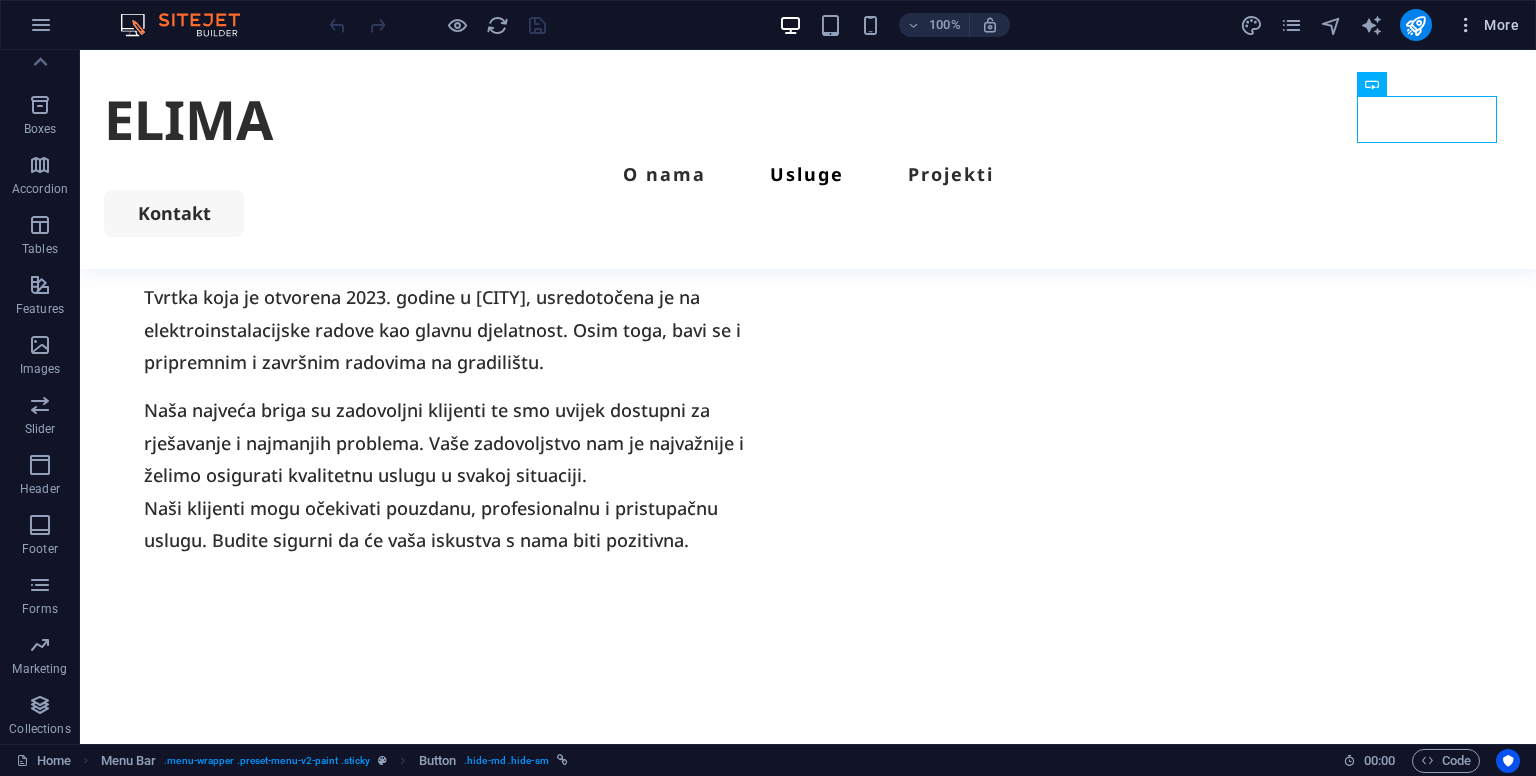 click at bounding box center (1466, 25) 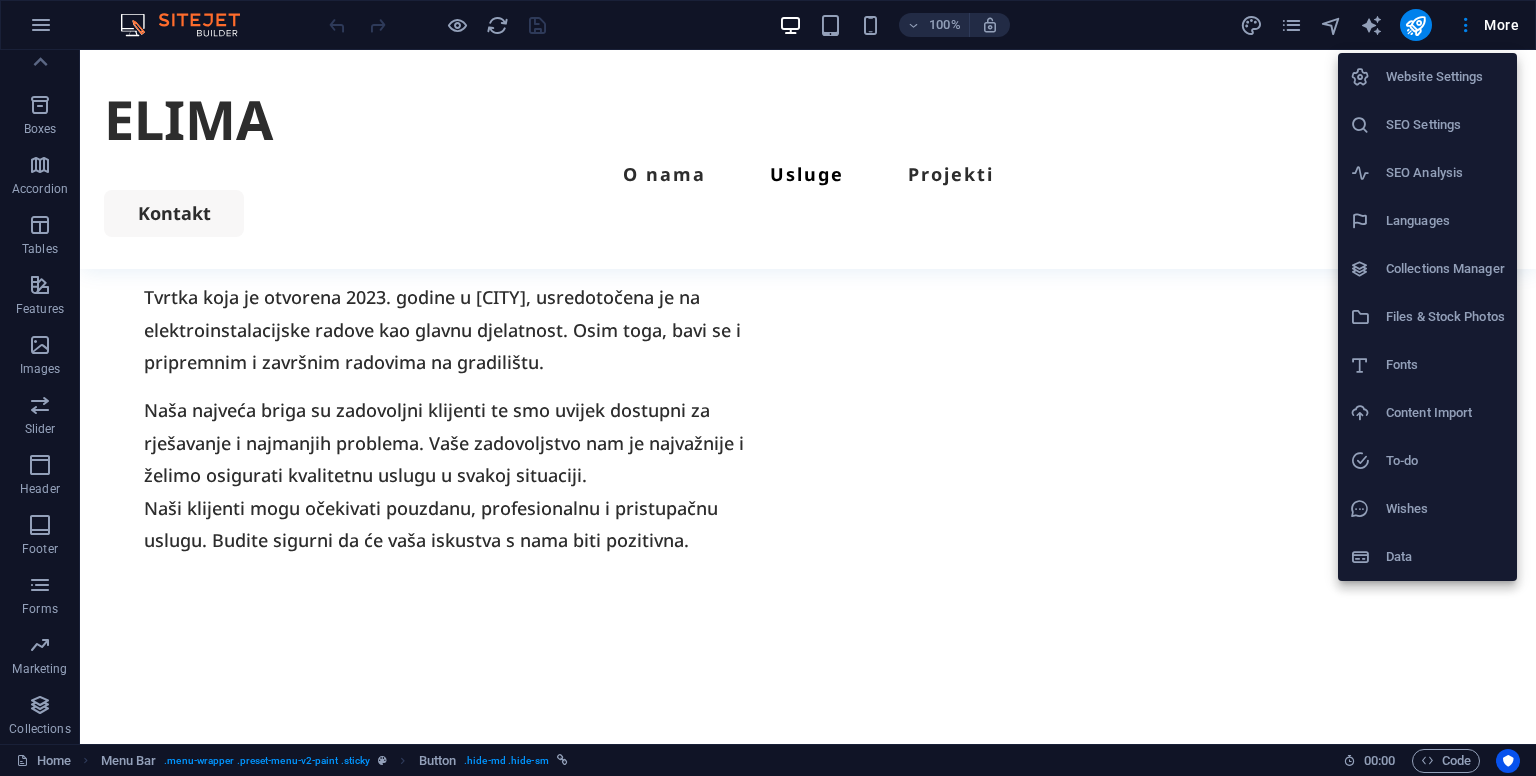click on "Website Settings" at bounding box center [1445, 77] 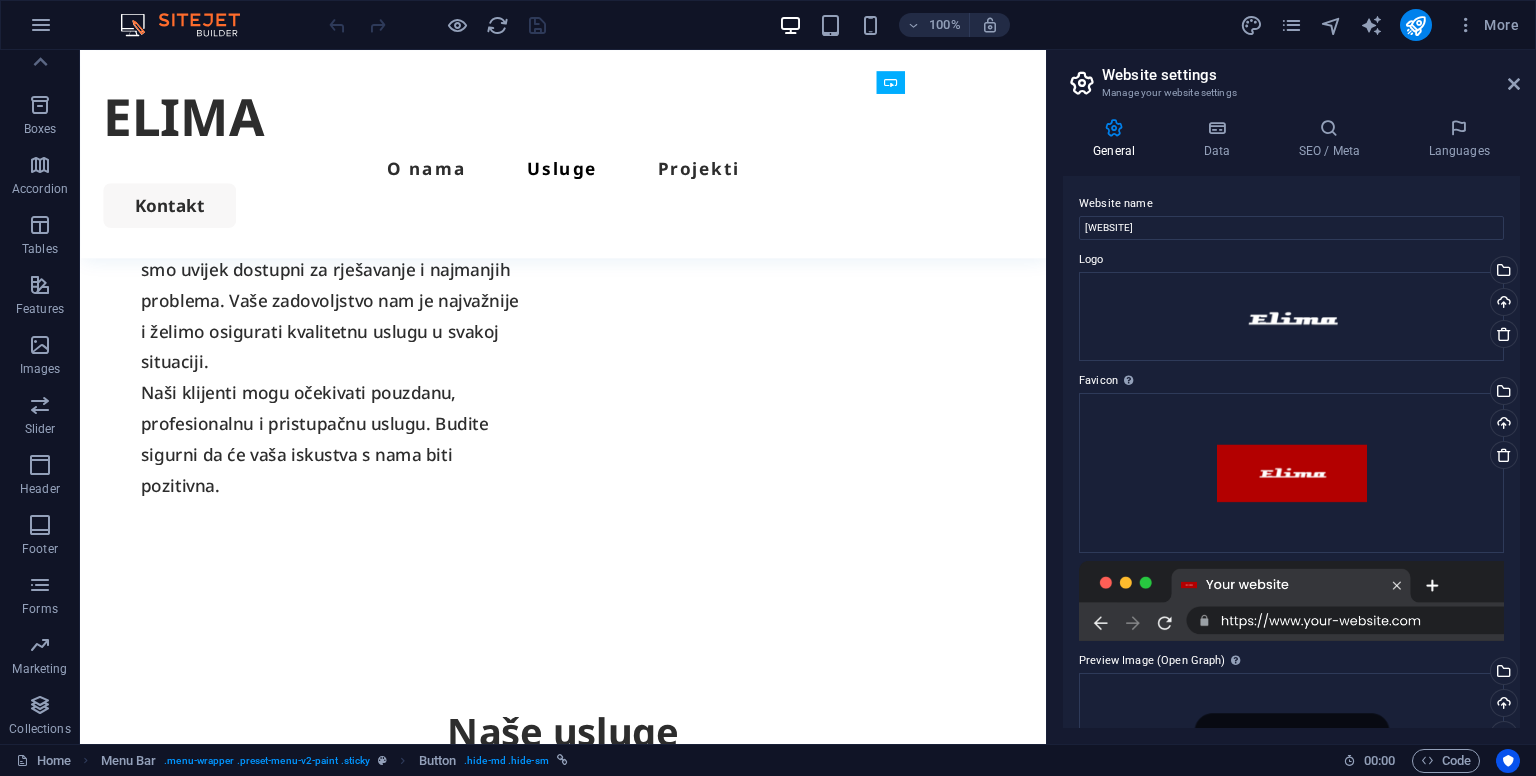 scroll, scrollTop: 1548, scrollLeft: 0, axis: vertical 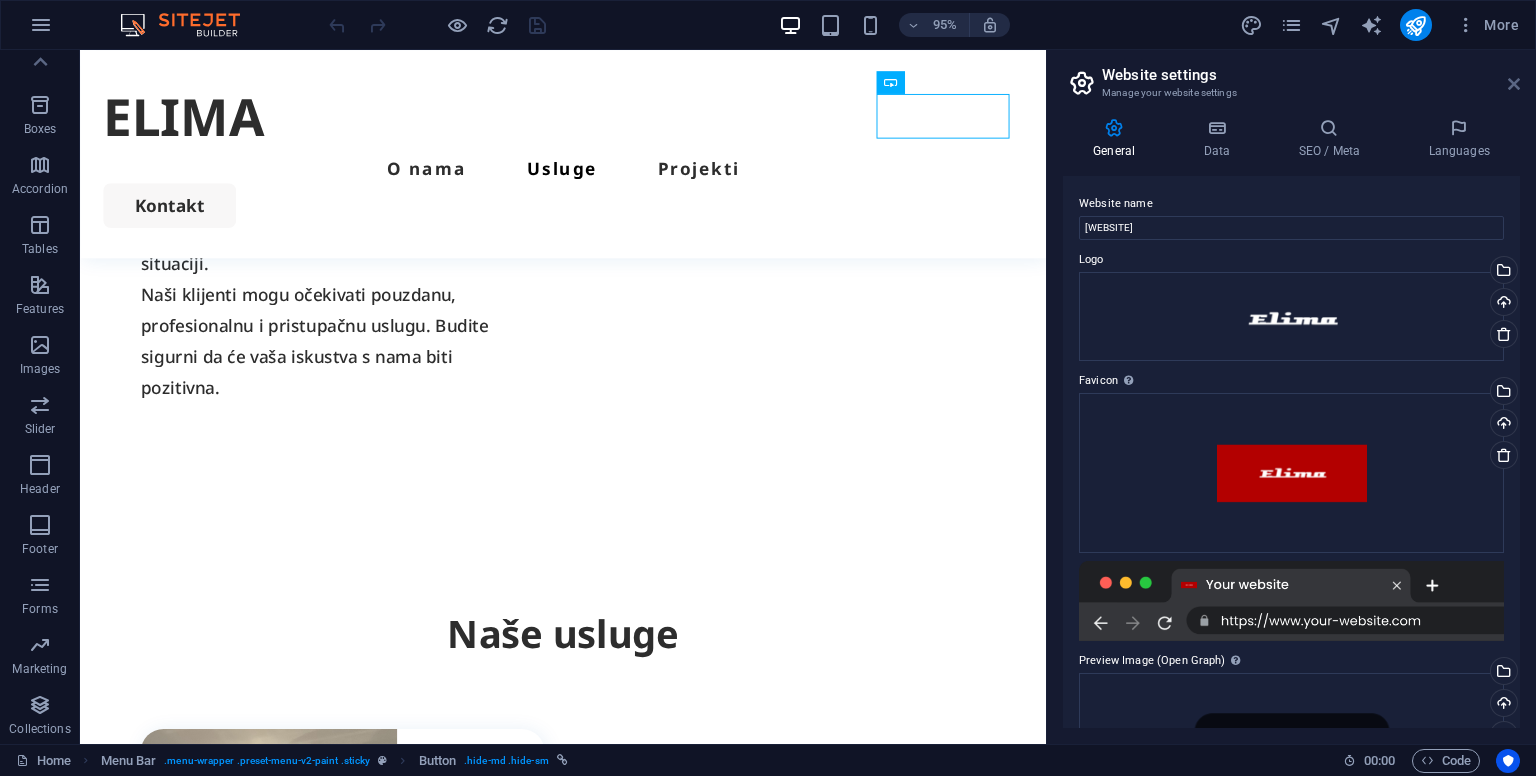 click at bounding box center [1514, 84] 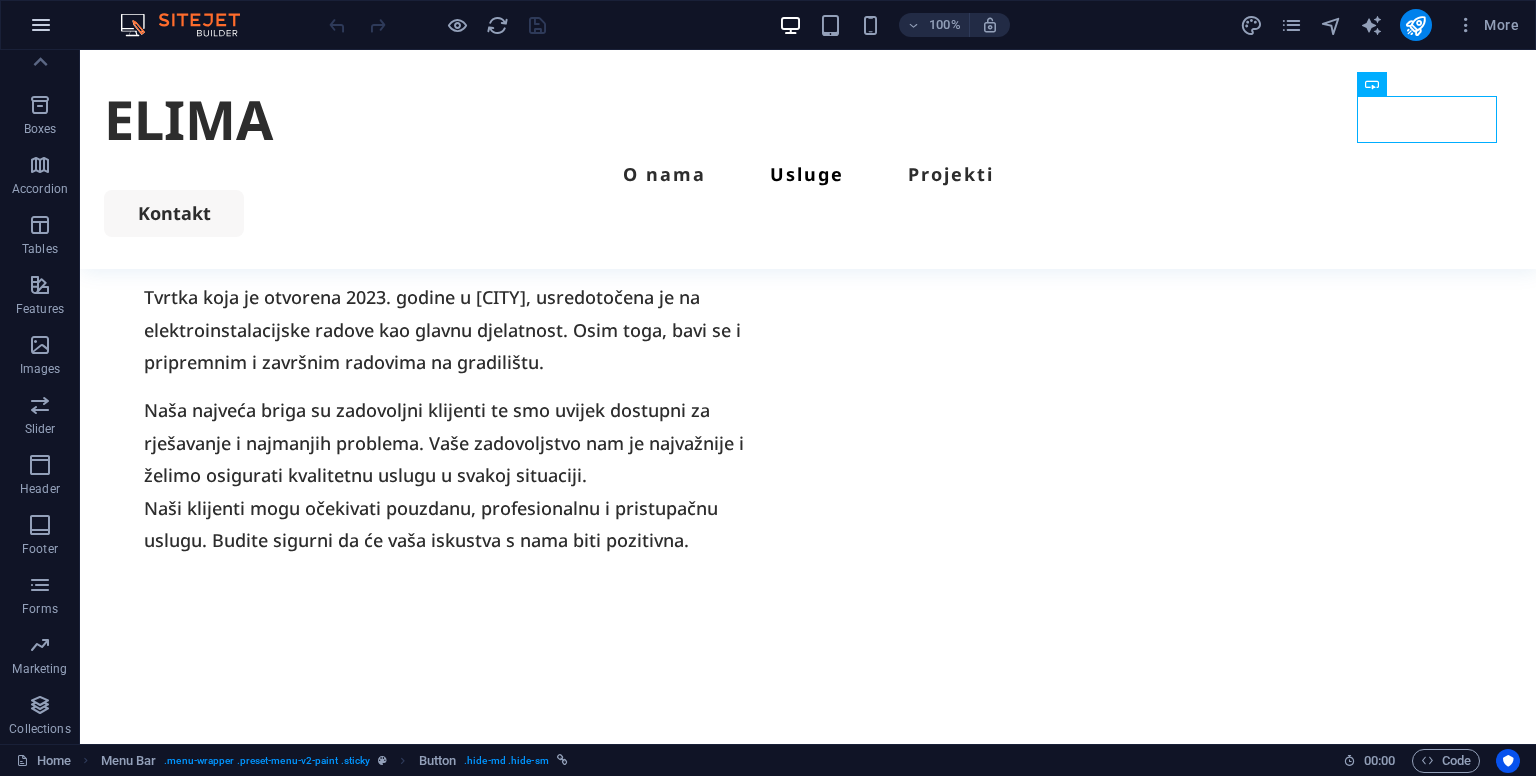 click at bounding box center [41, 25] 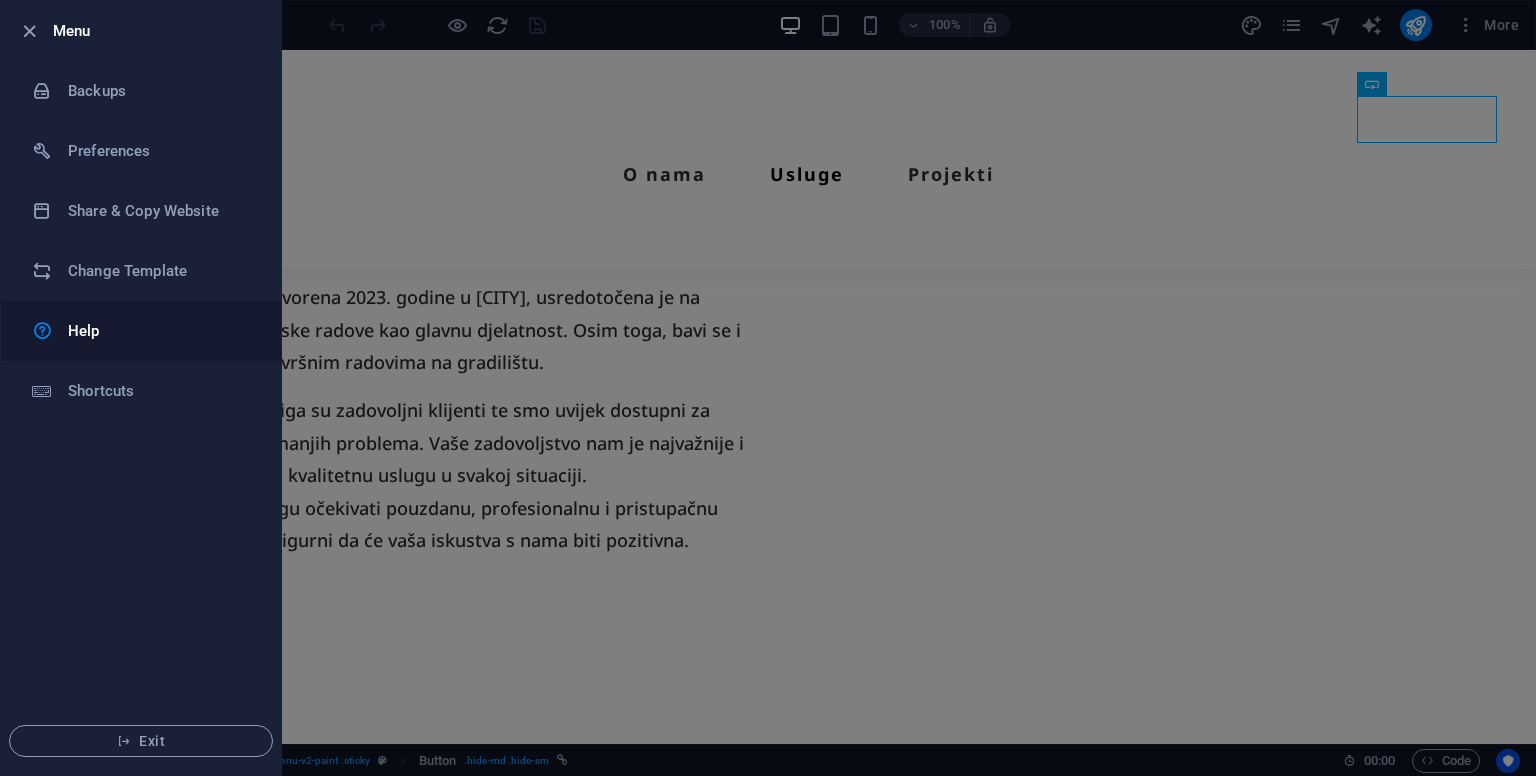click on "Help" at bounding box center [160, 331] 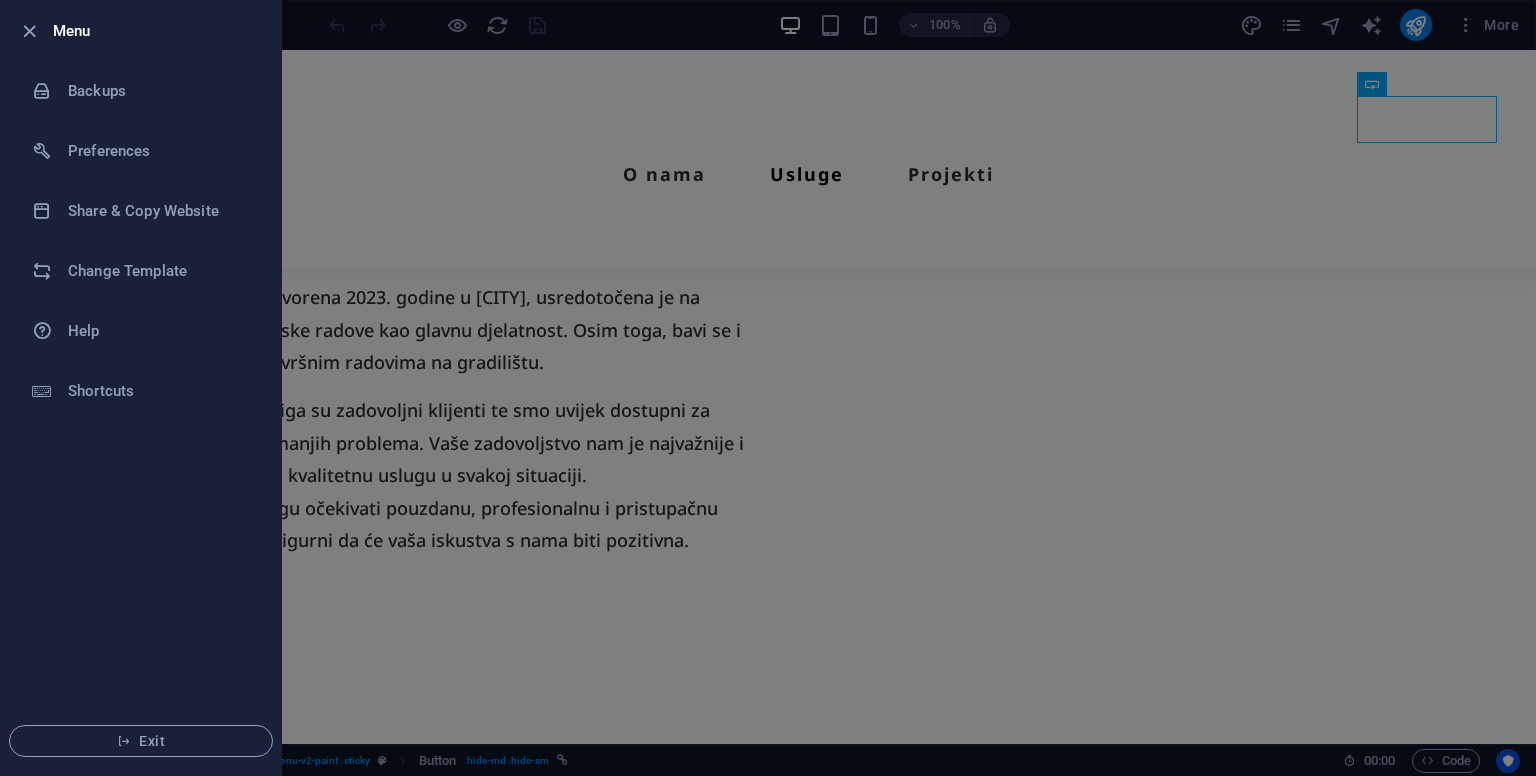 click at bounding box center (768, 388) 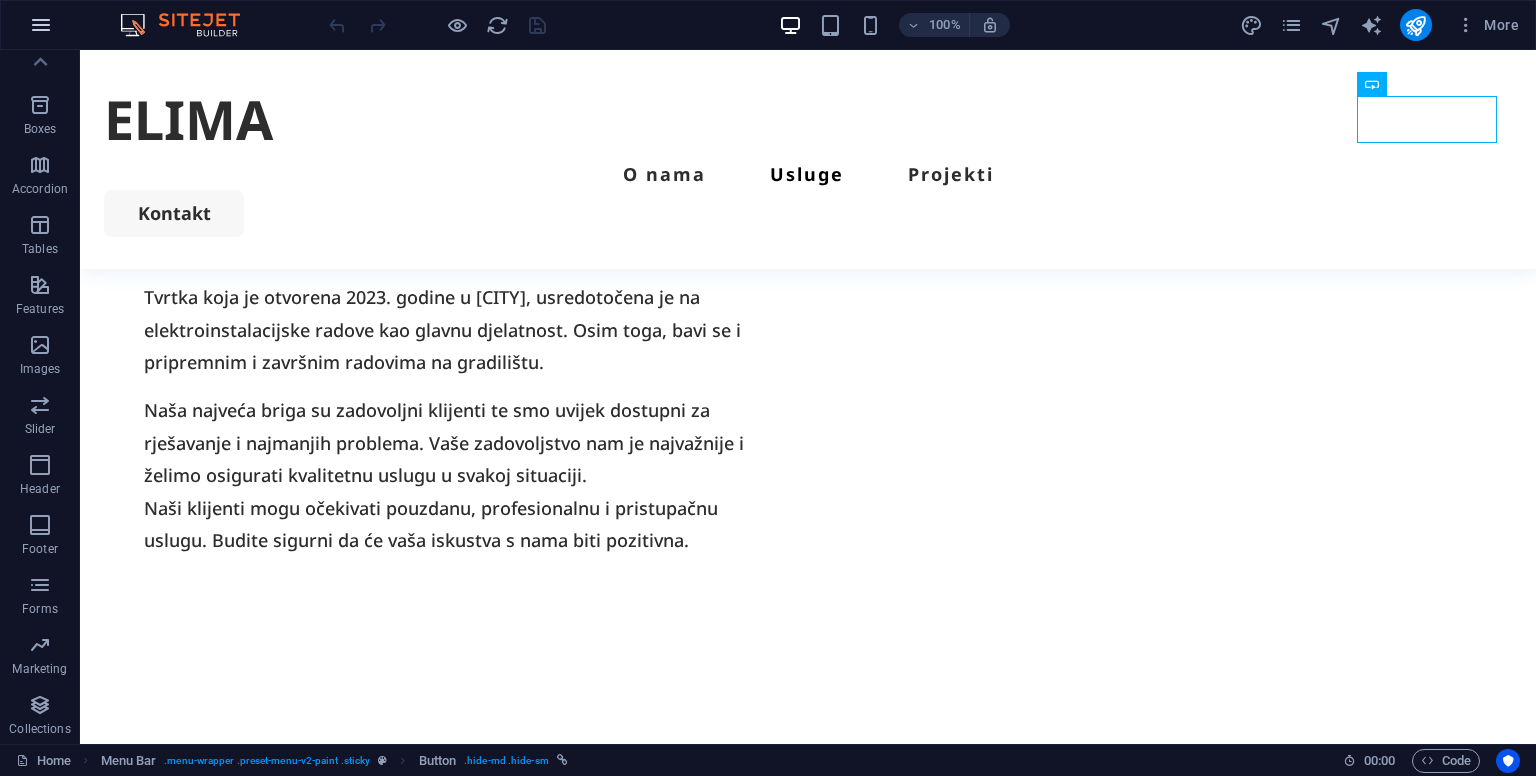 click at bounding box center (41, 25) 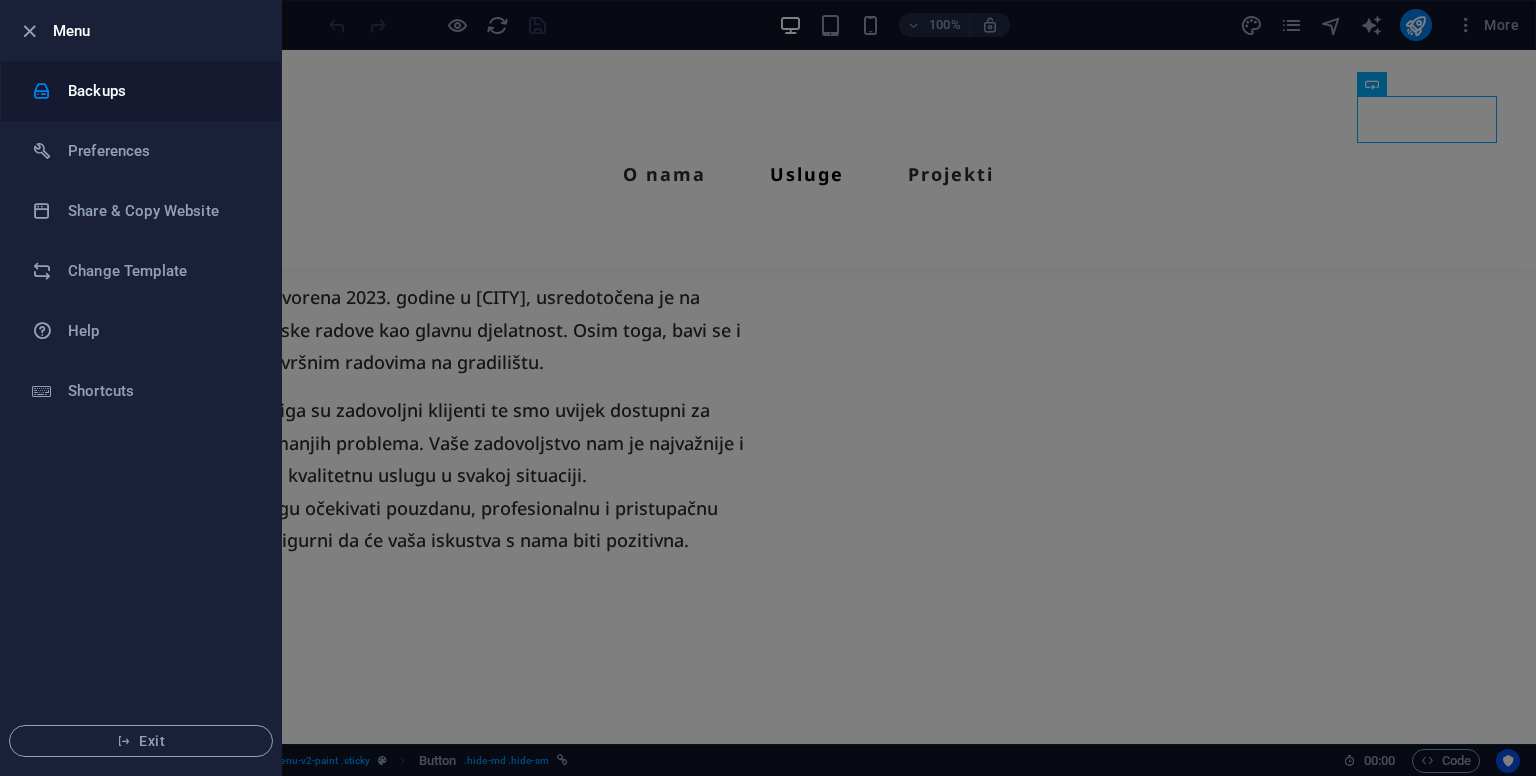 click on "Backups" at bounding box center (141, 91) 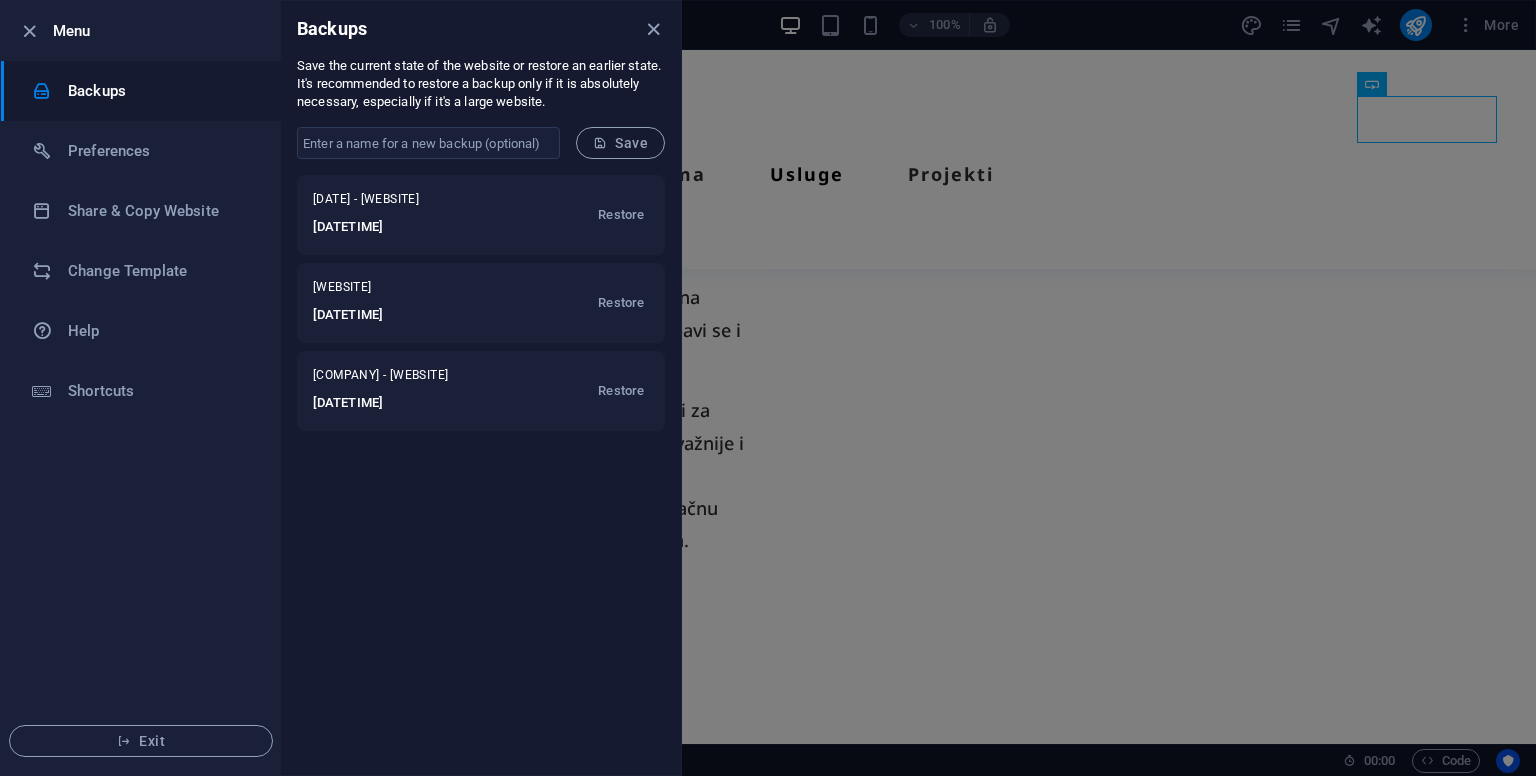 click at bounding box center (768, 388) 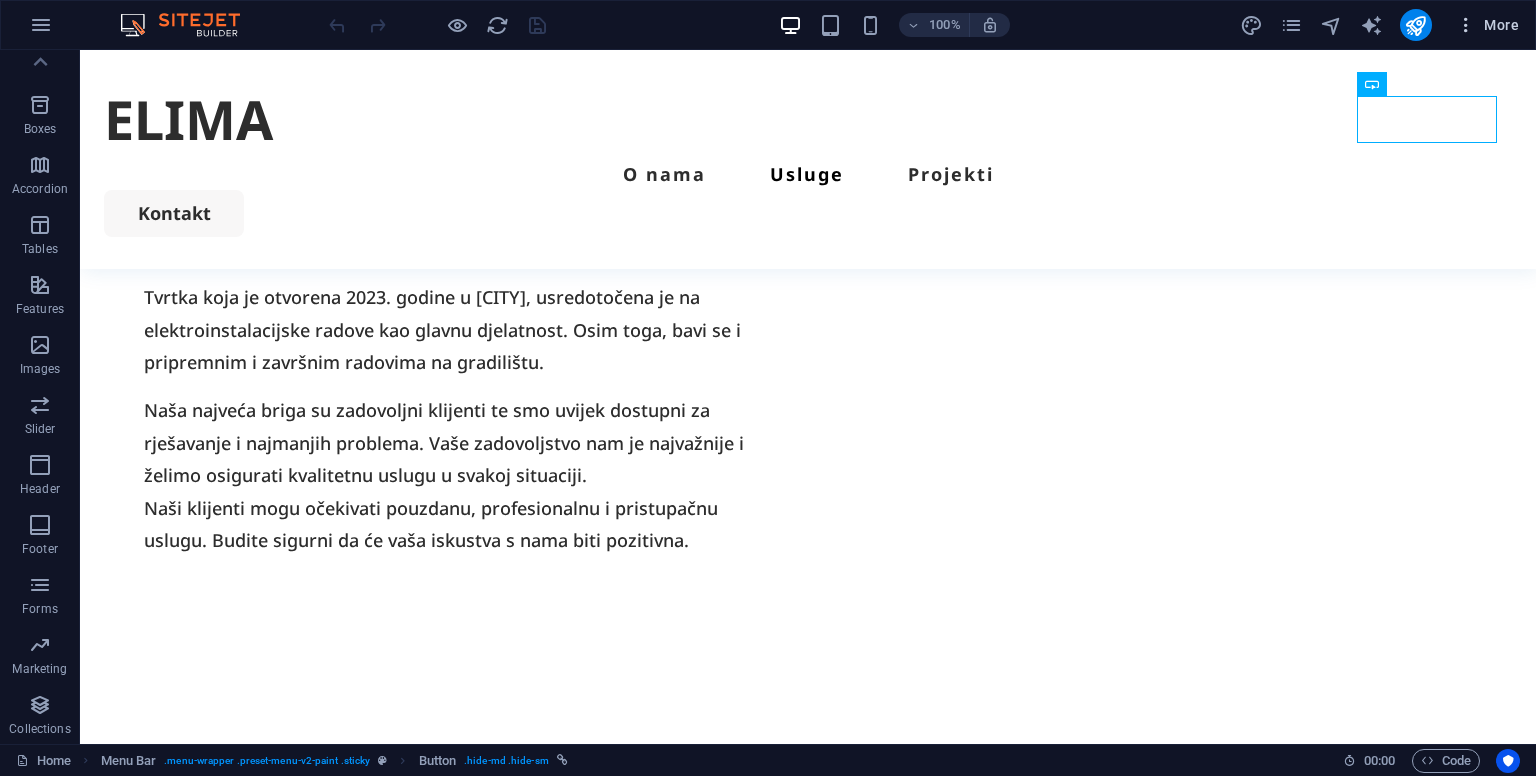 click at bounding box center [1466, 25] 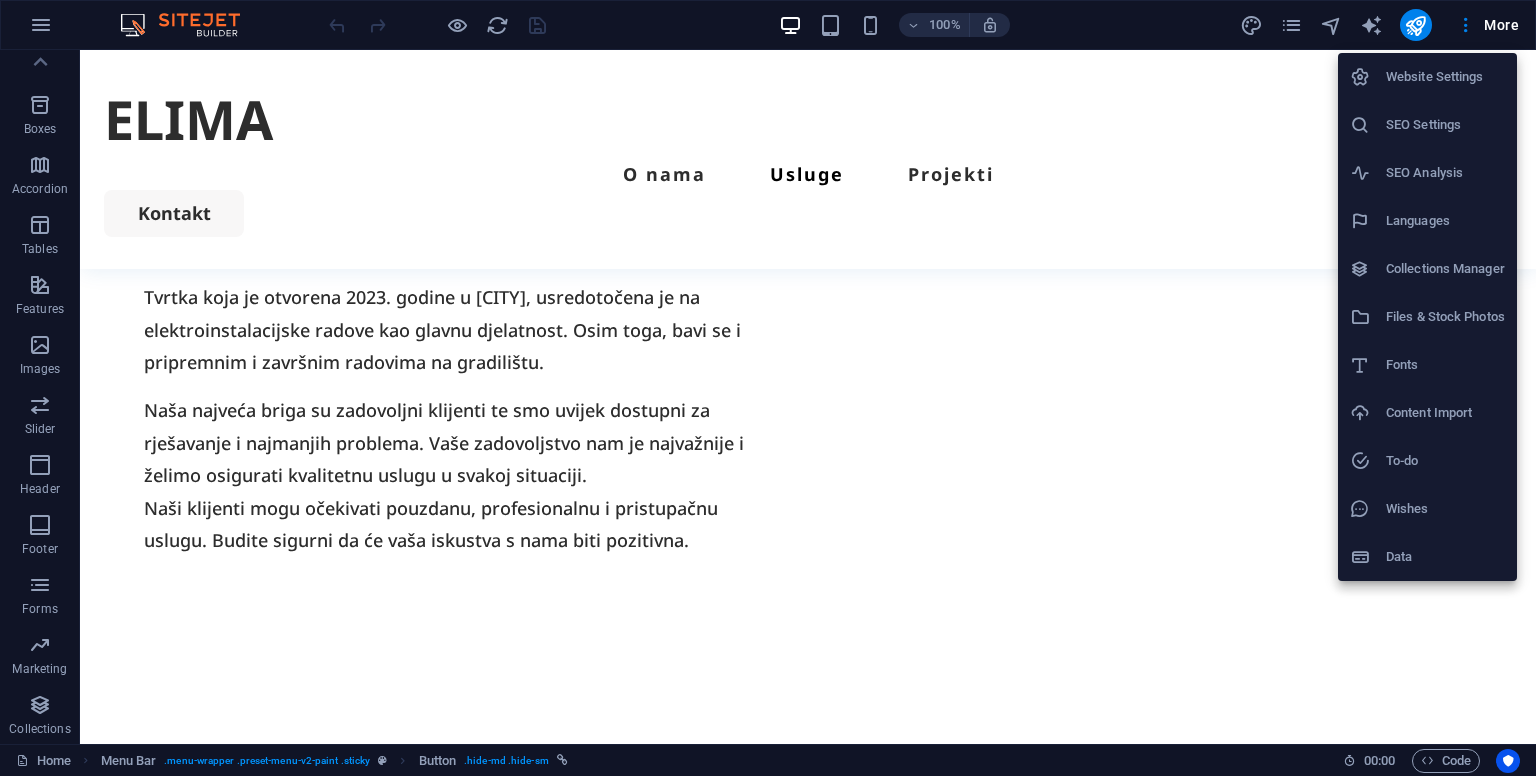 click at bounding box center [768, 388] 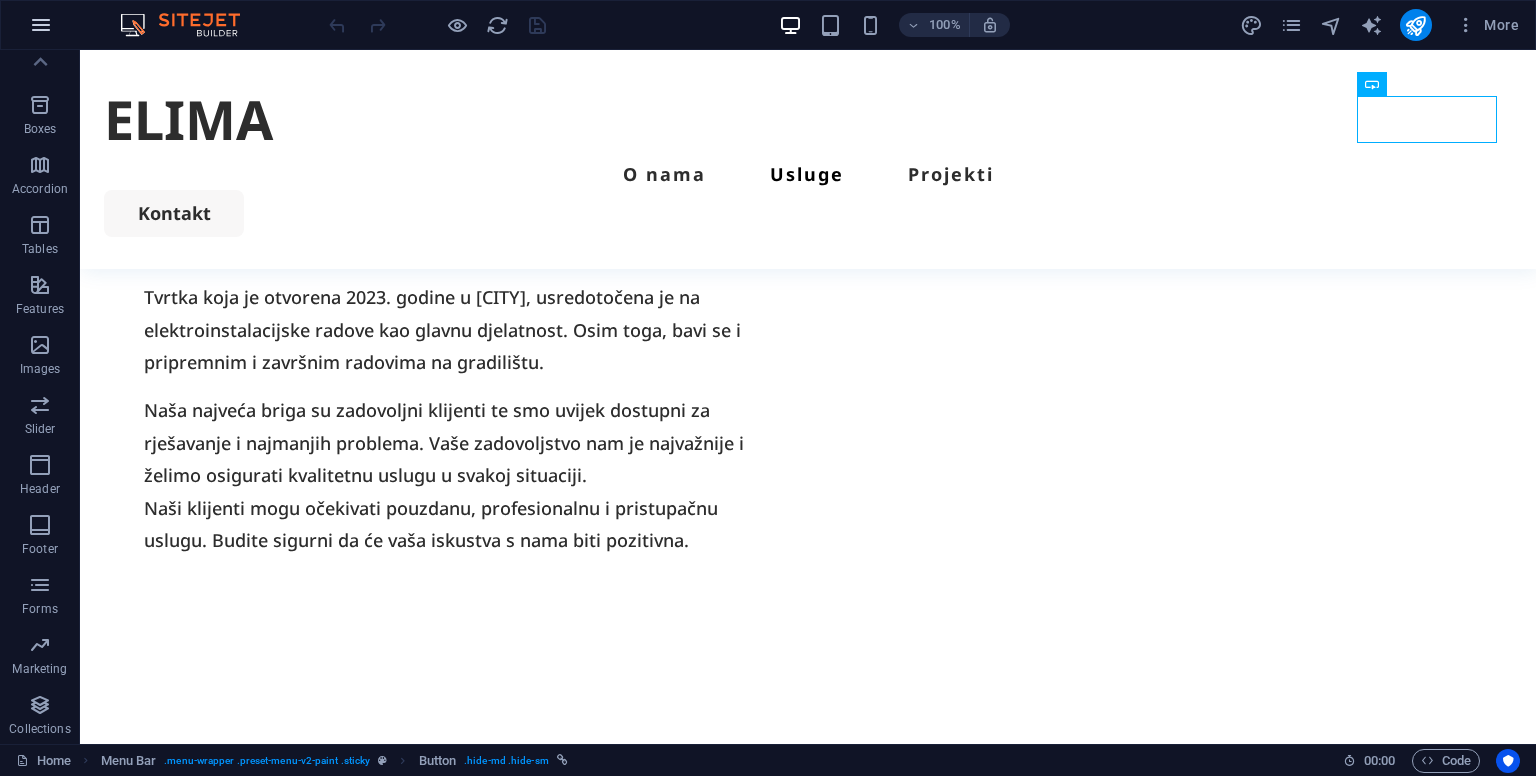 click at bounding box center [41, 25] 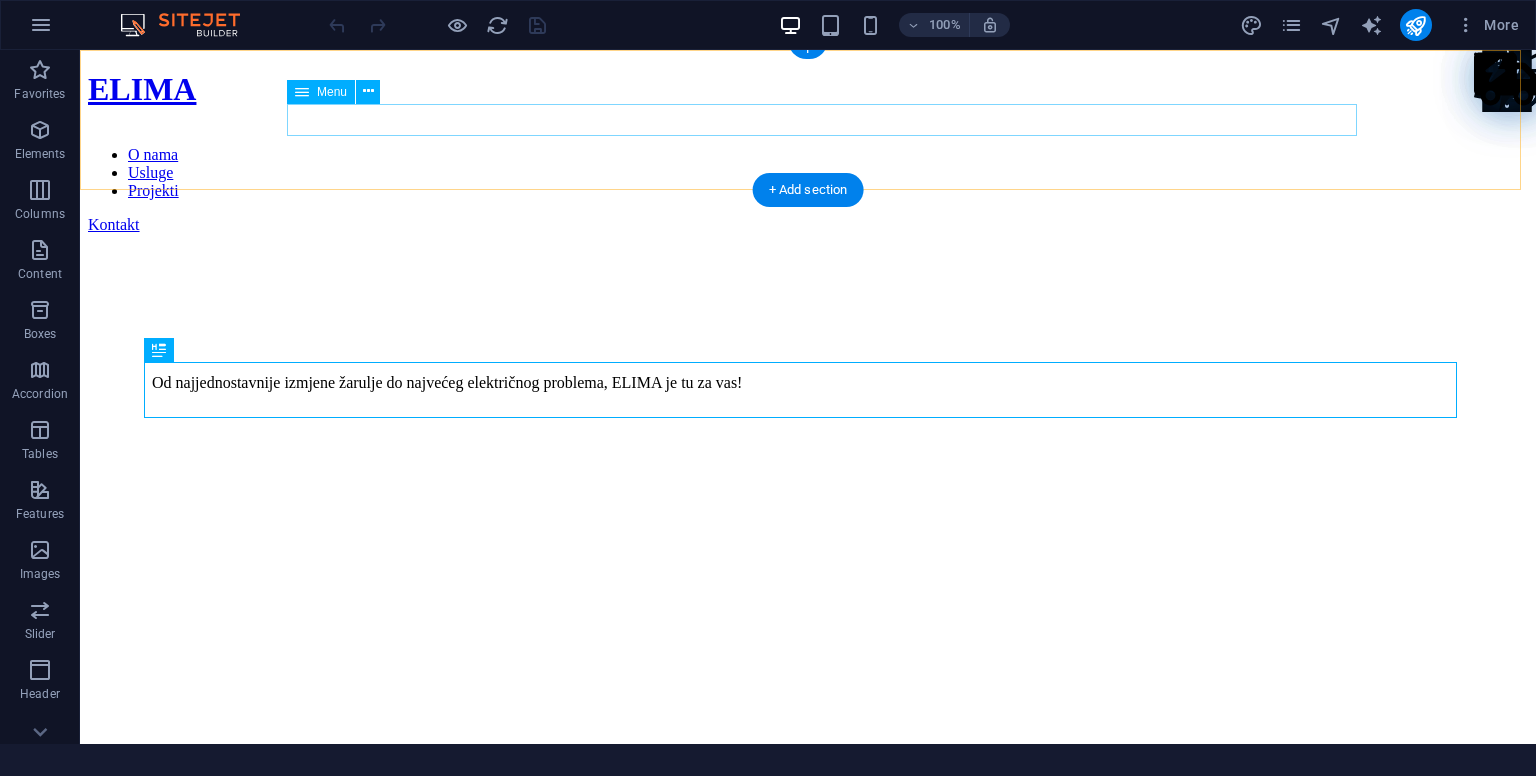 scroll, scrollTop: 1445, scrollLeft: 0, axis: vertical 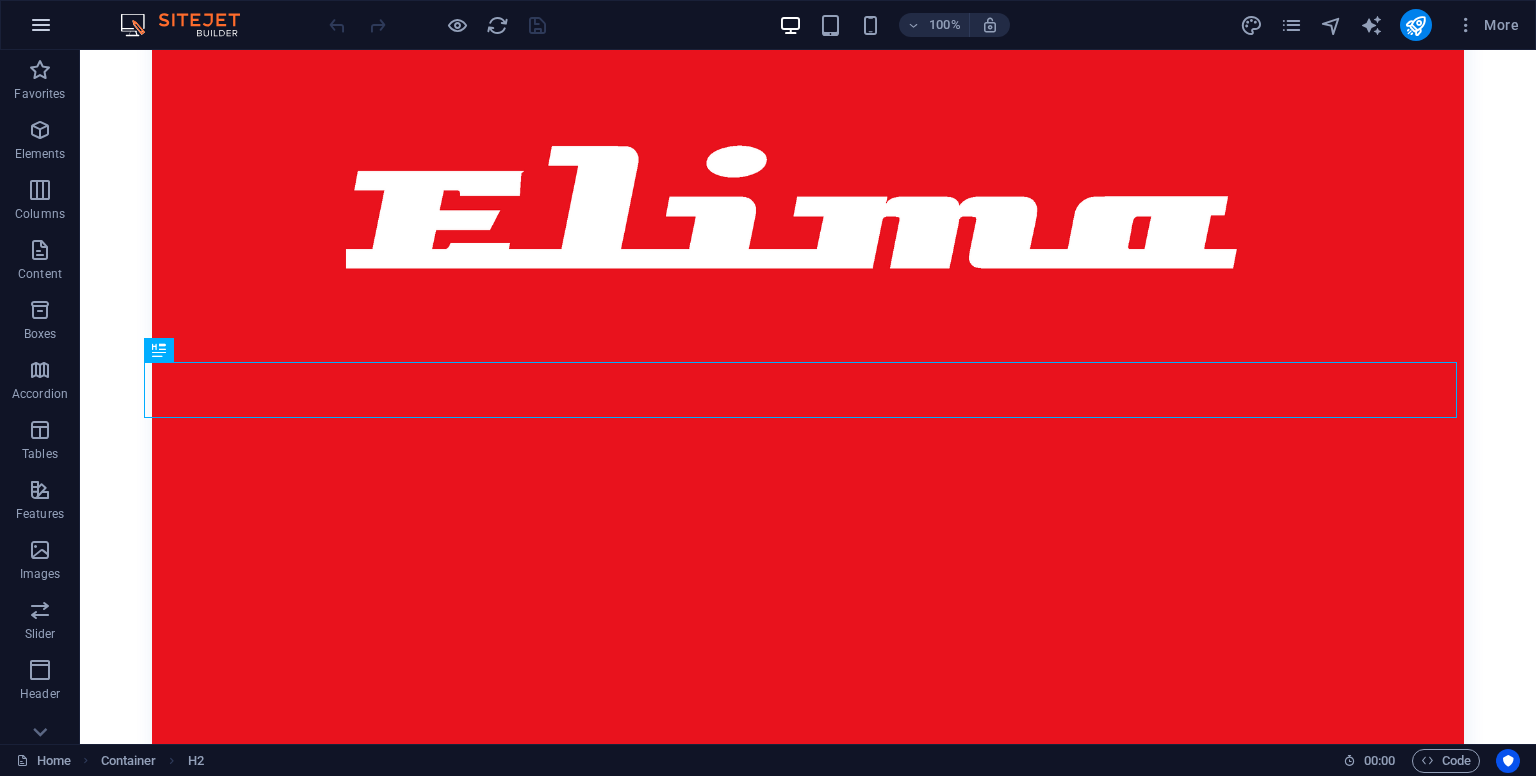 click at bounding box center (41, 25) 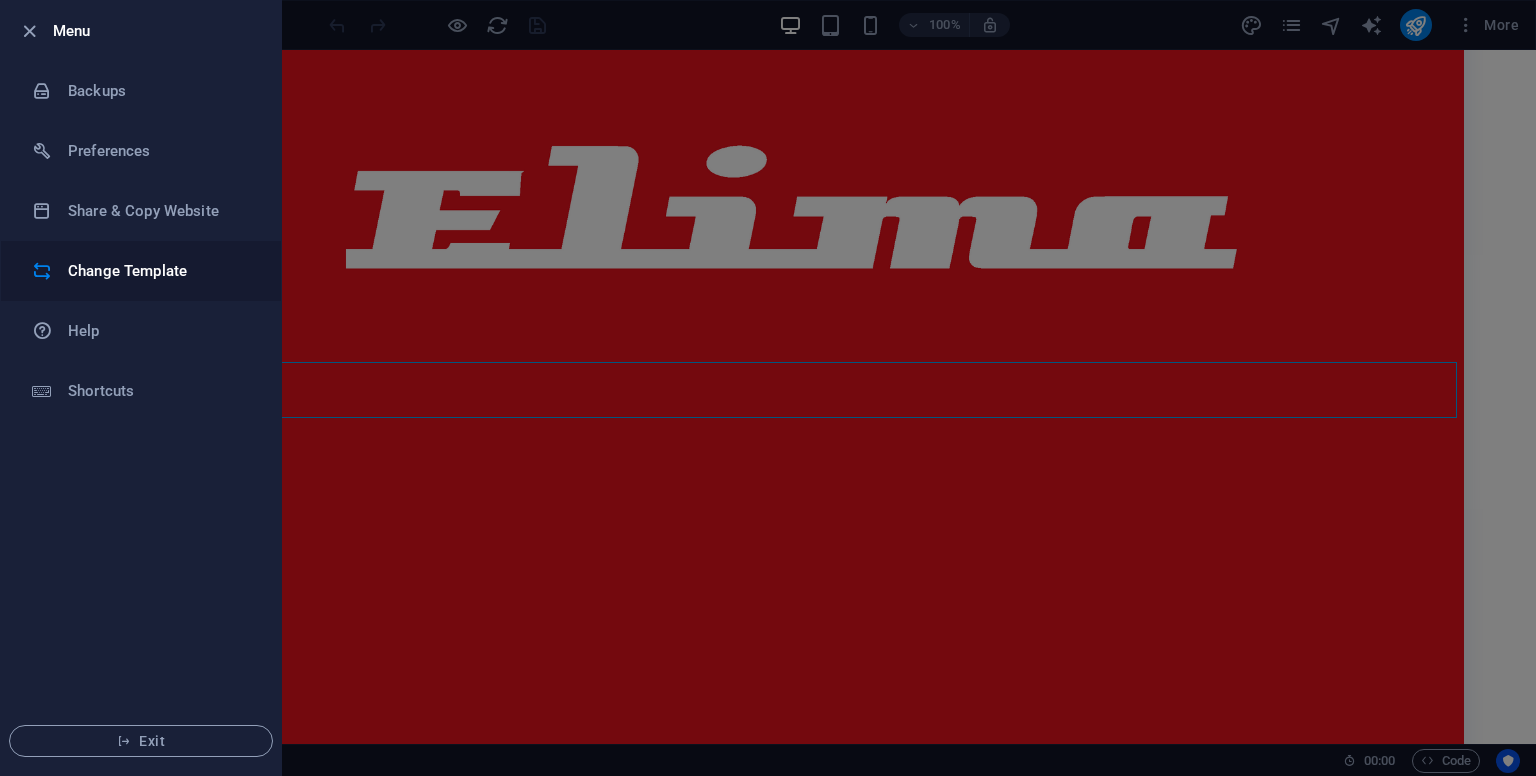 click on "Change Template" at bounding box center (160, 271) 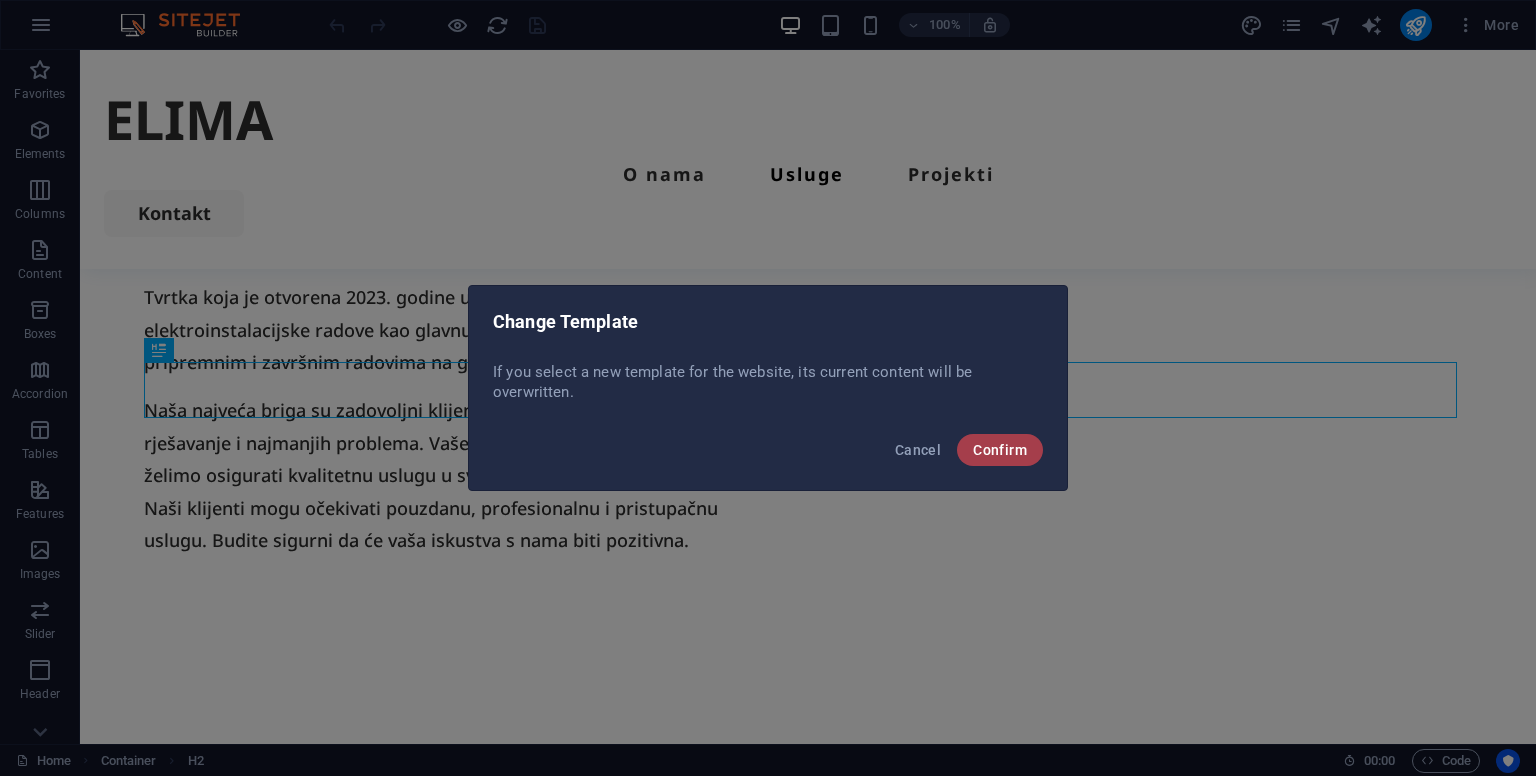 click on "Confirm" at bounding box center [1000, 450] 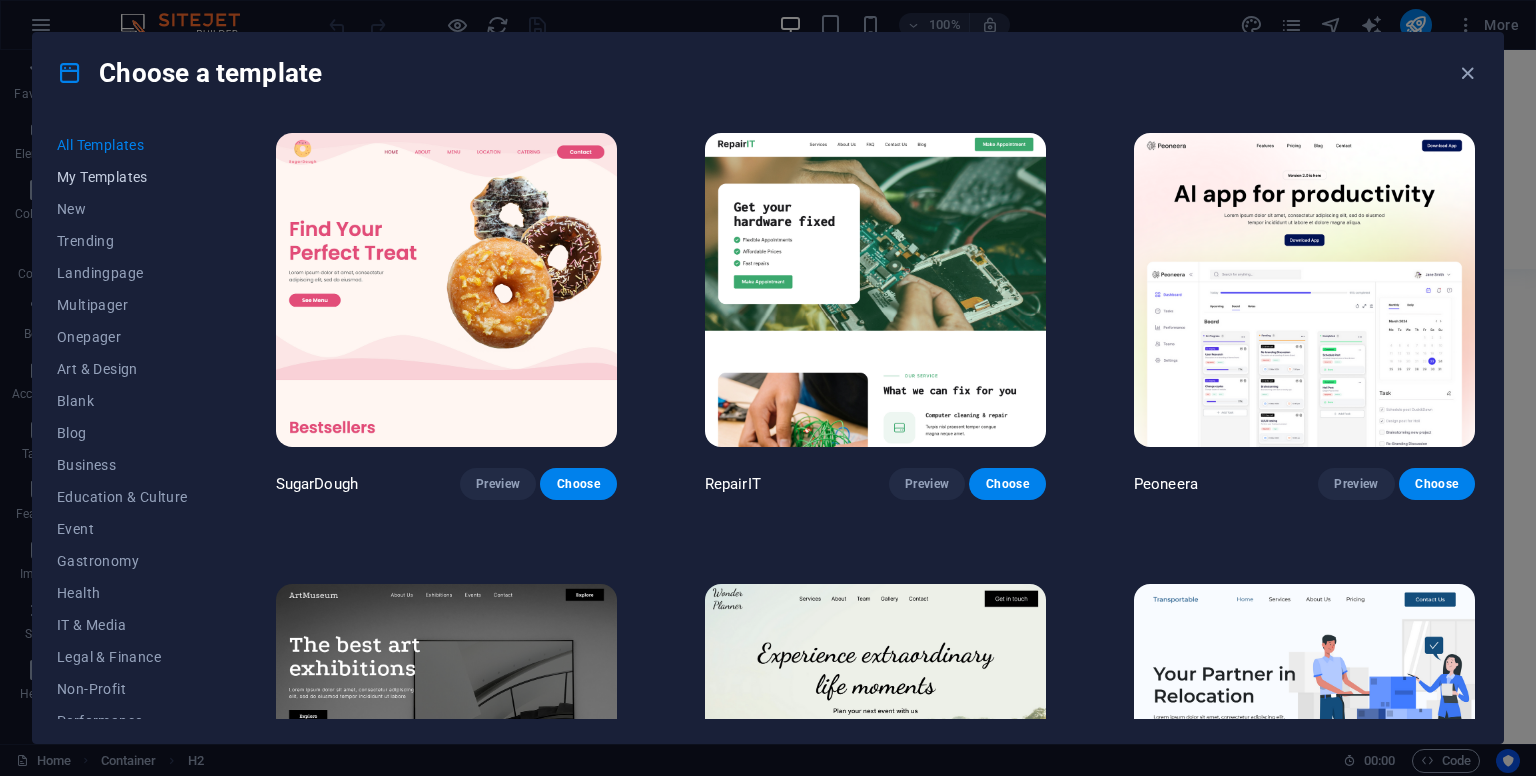 click on "My Templates" at bounding box center [122, 177] 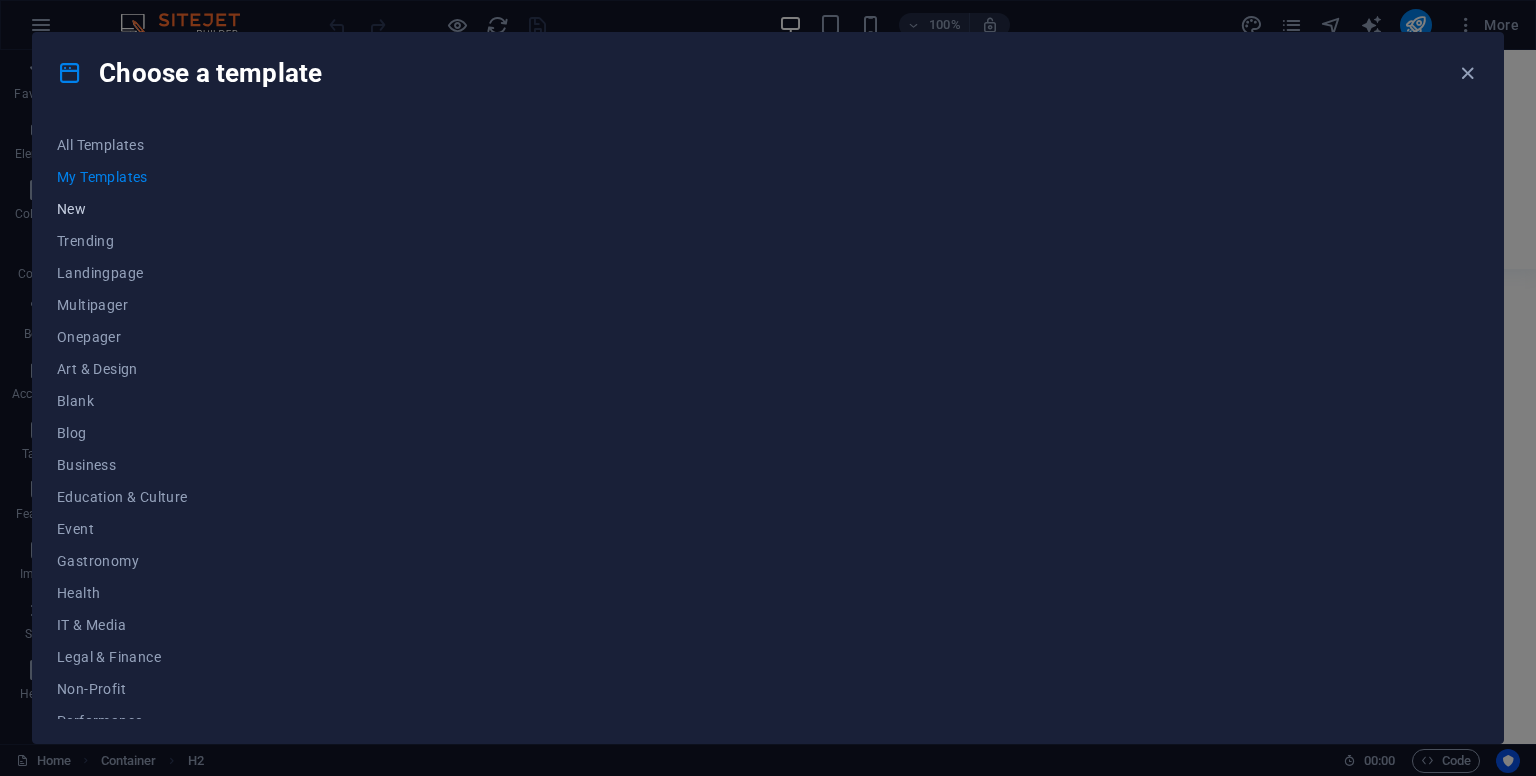 click on "New" at bounding box center (122, 209) 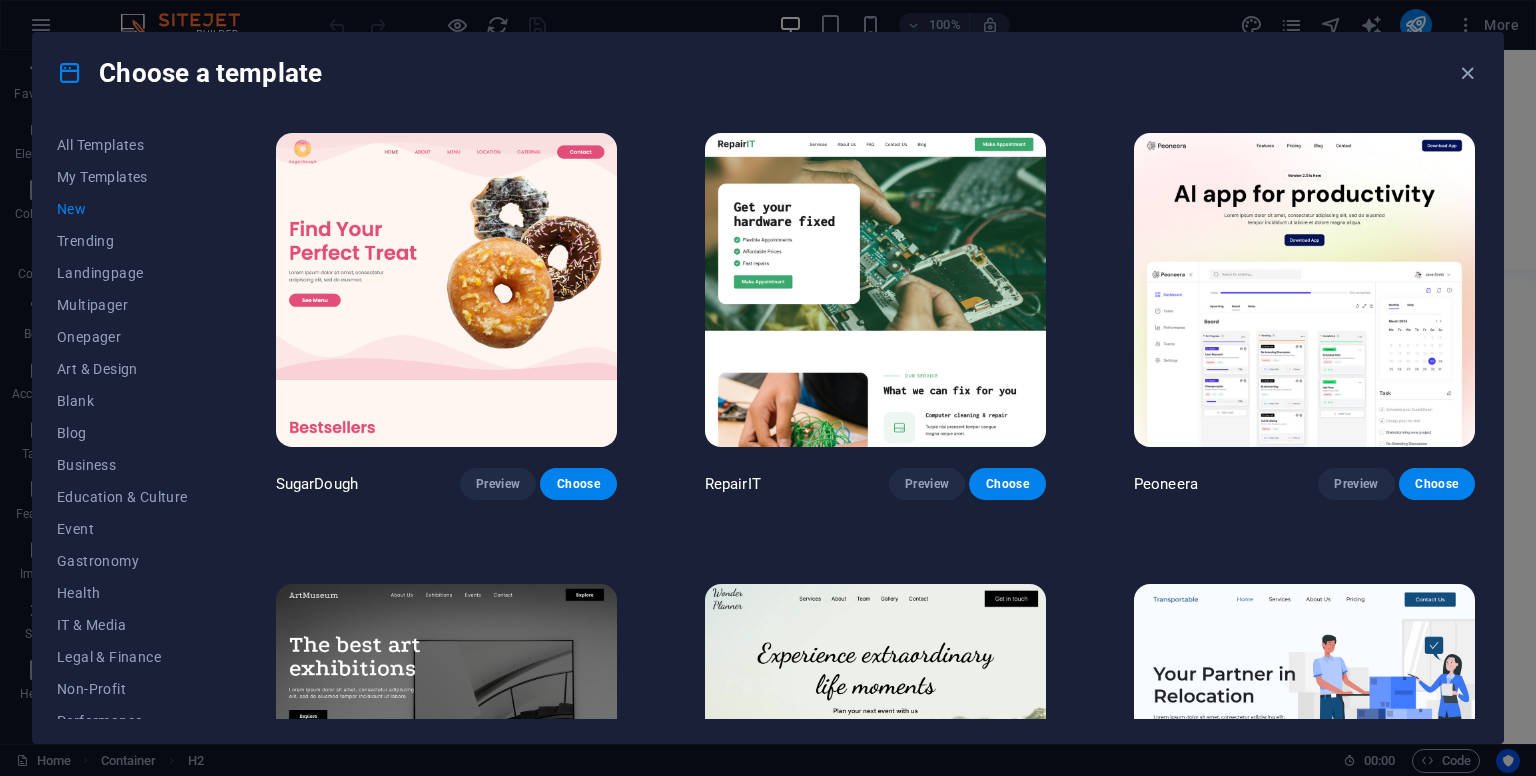 click on "New" at bounding box center [122, 209] 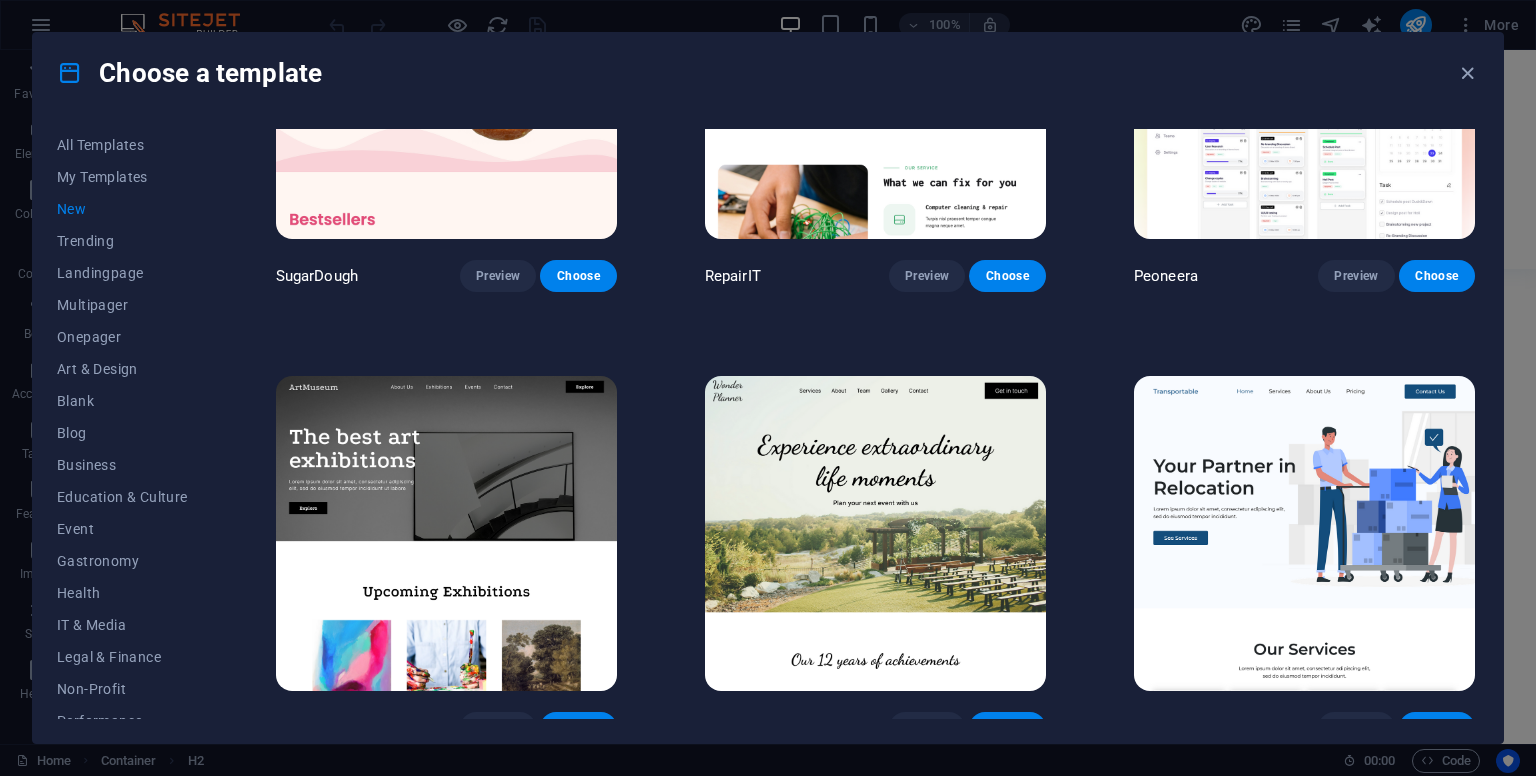 scroll, scrollTop: 0, scrollLeft: 0, axis: both 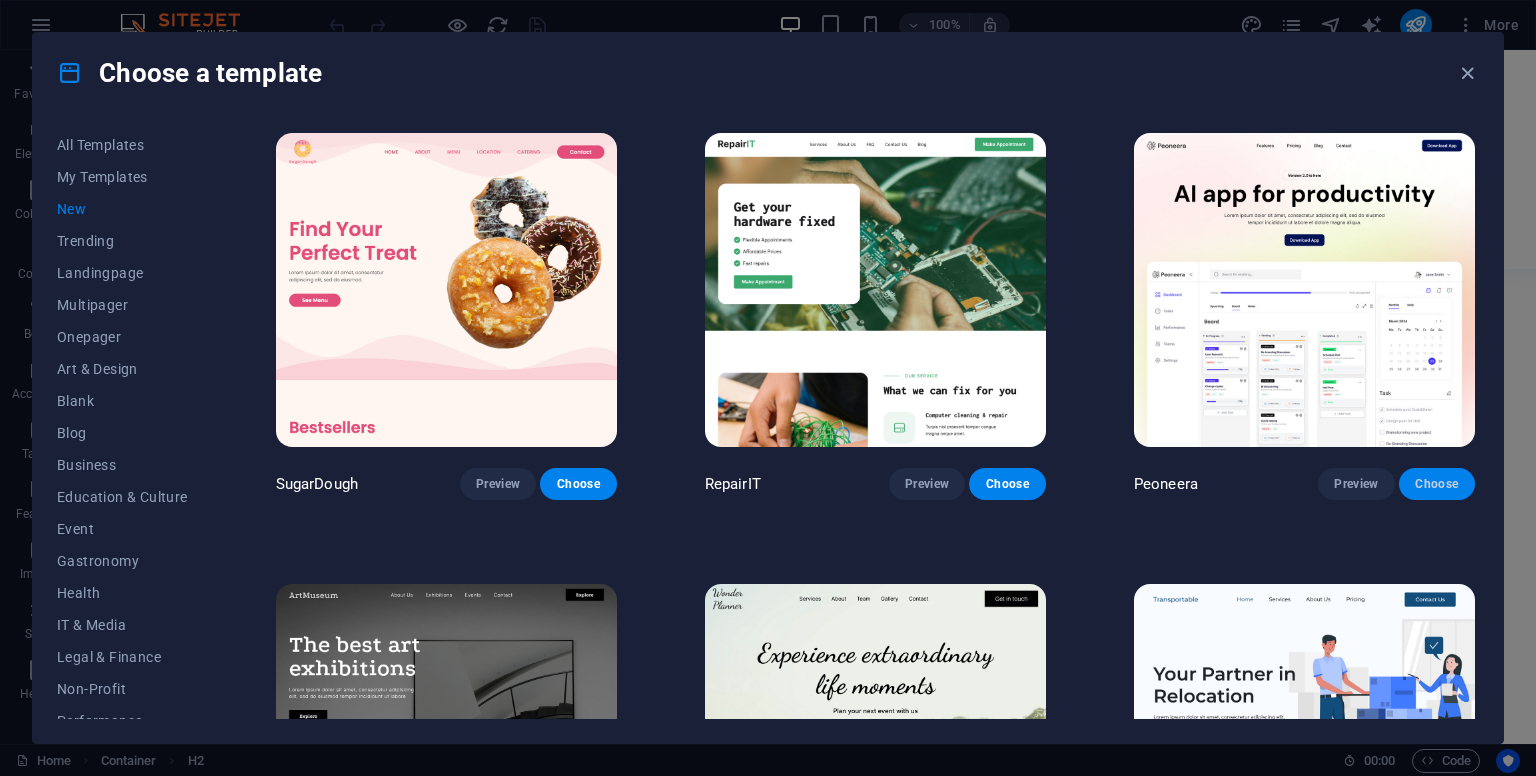 click on "Choose" at bounding box center [1437, 484] 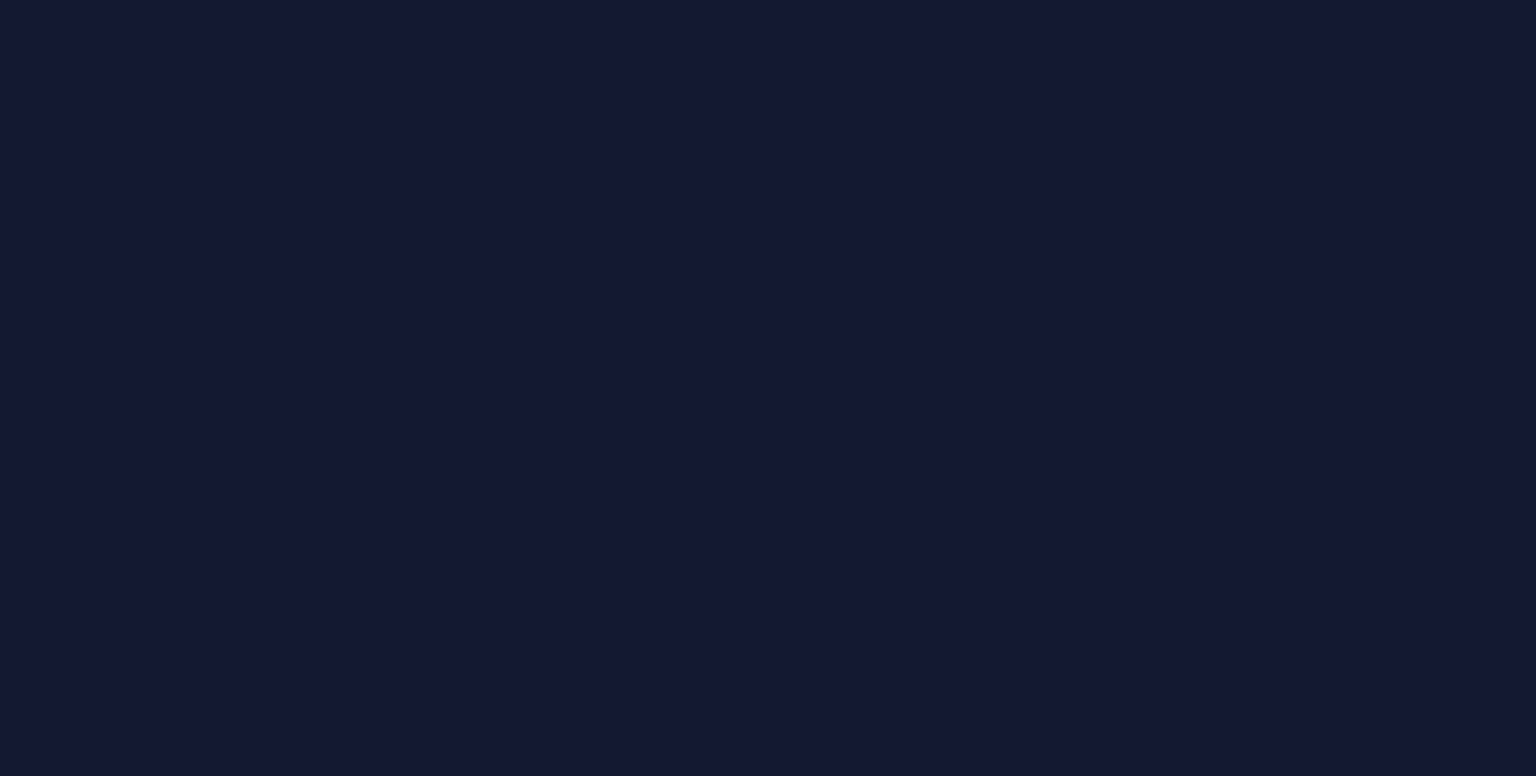 scroll, scrollTop: 0, scrollLeft: 0, axis: both 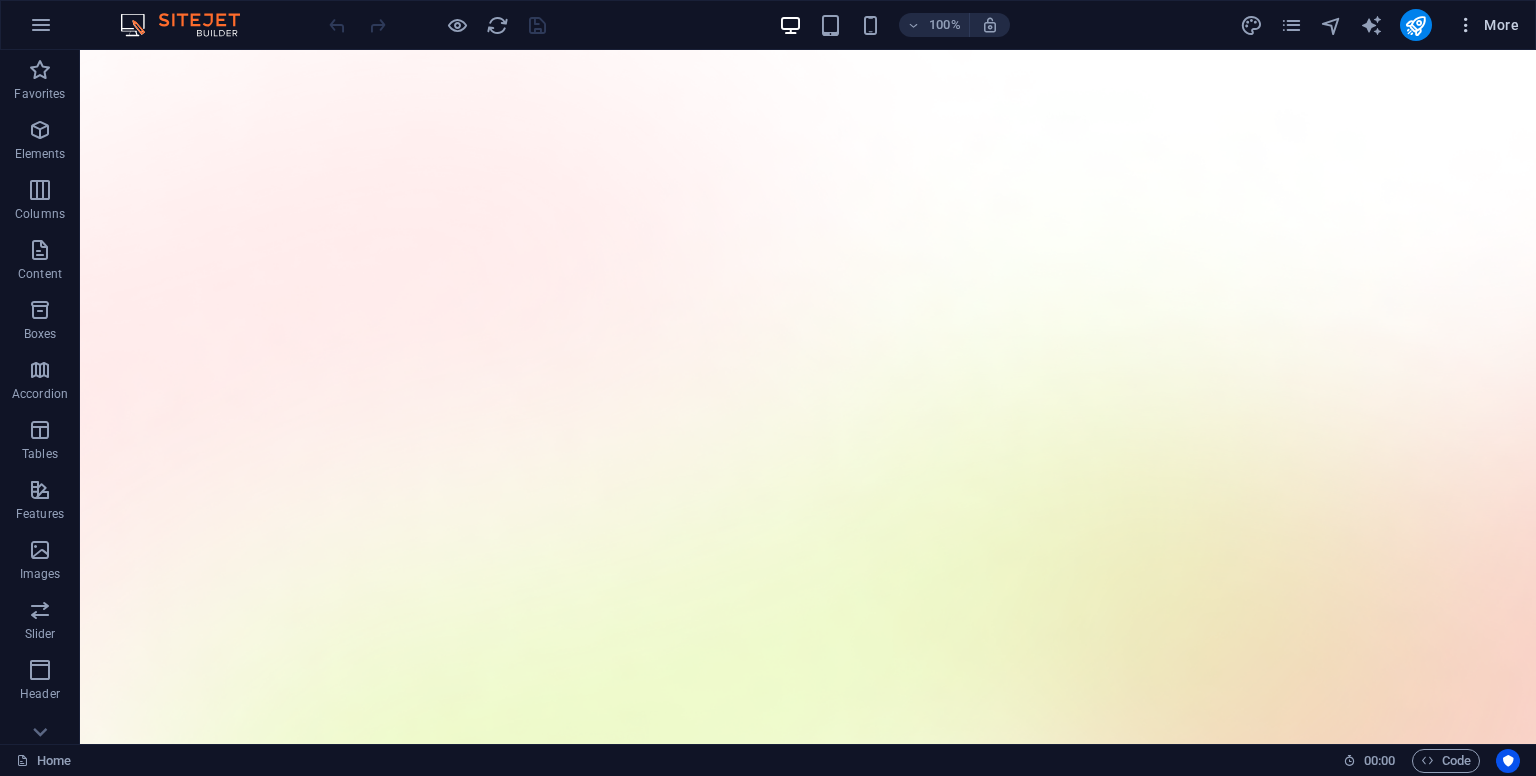 click at bounding box center (1466, 25) 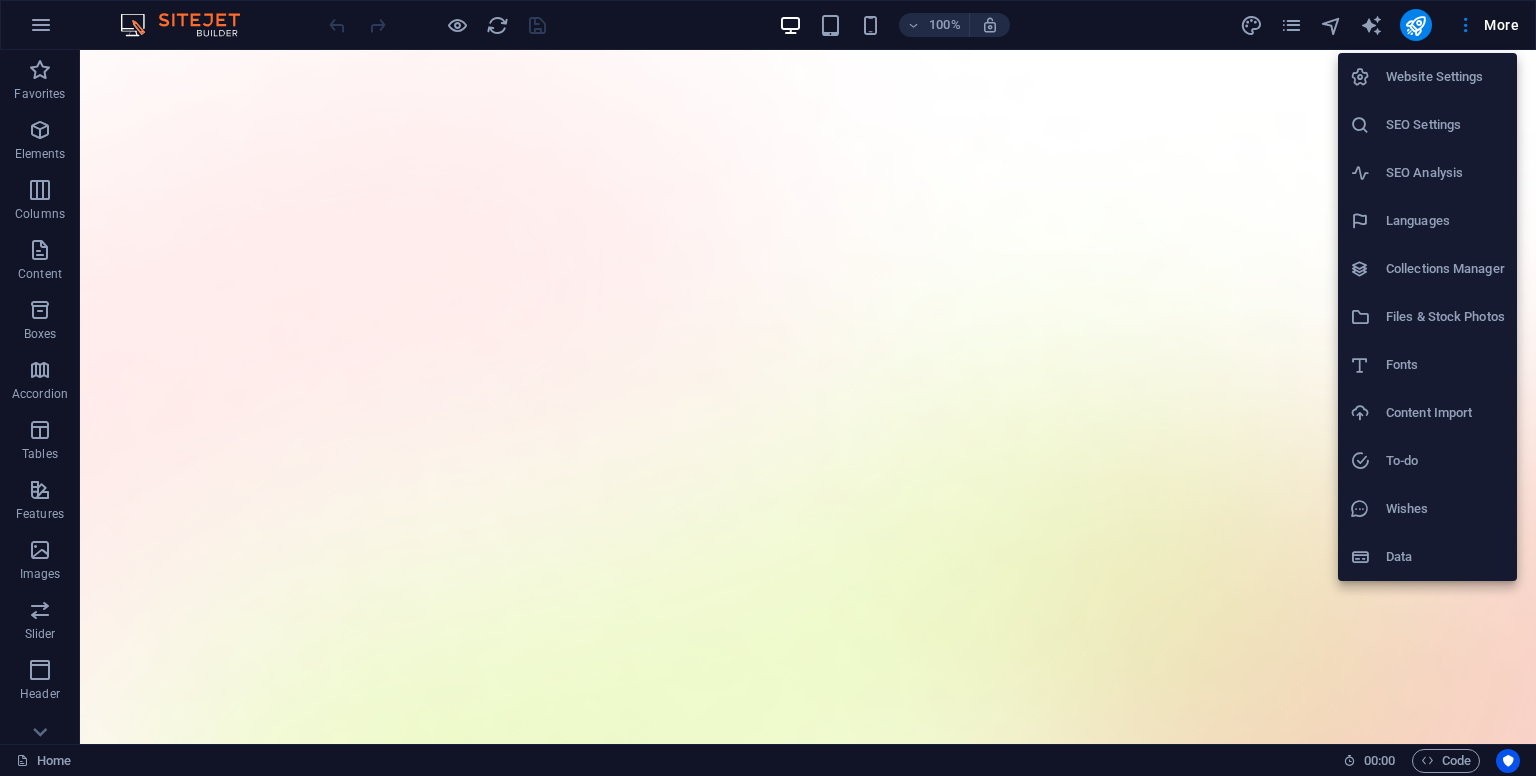 click on "Website Settings" at bounding box center [1445, 77] 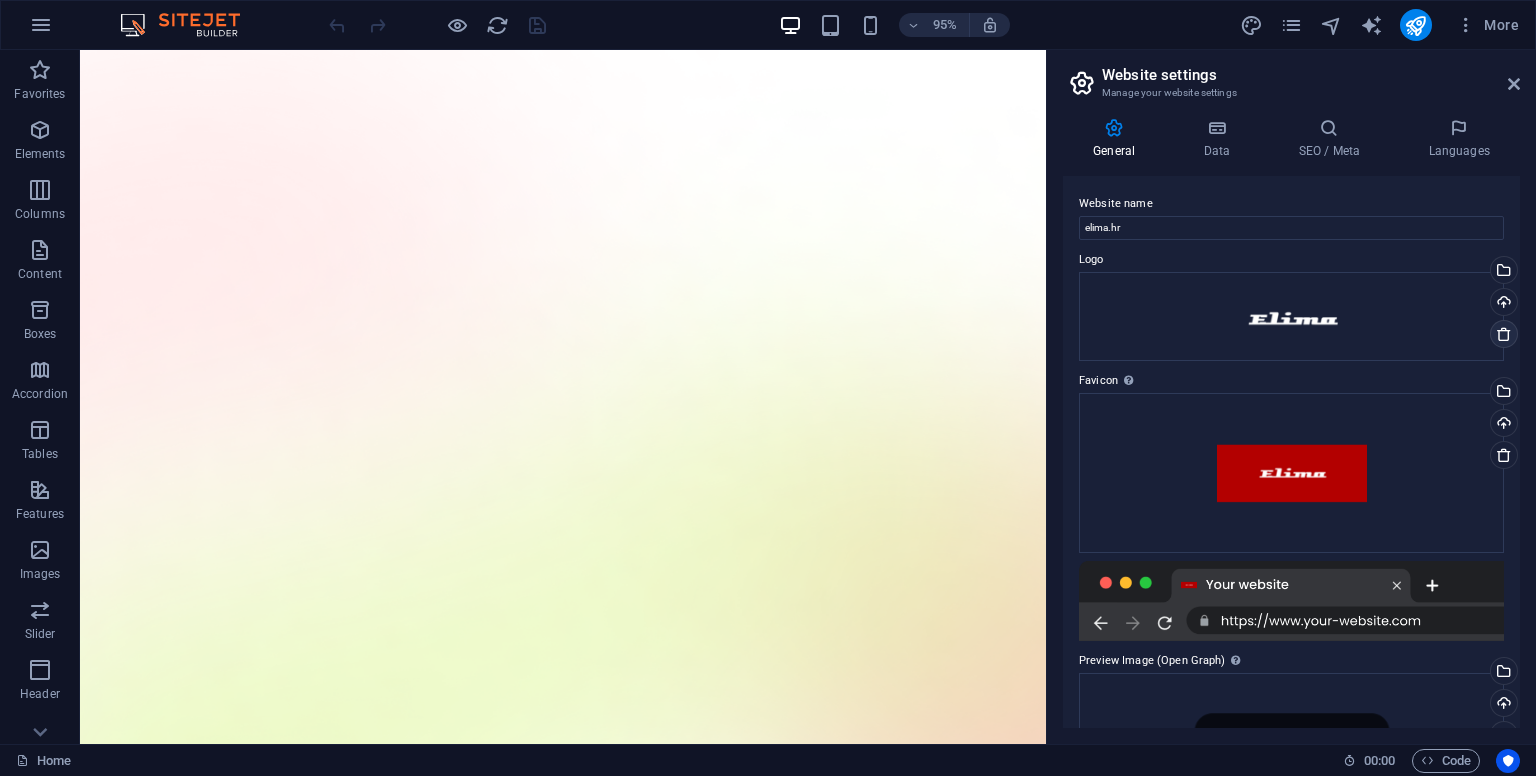click at bounding box center (1504, 334) 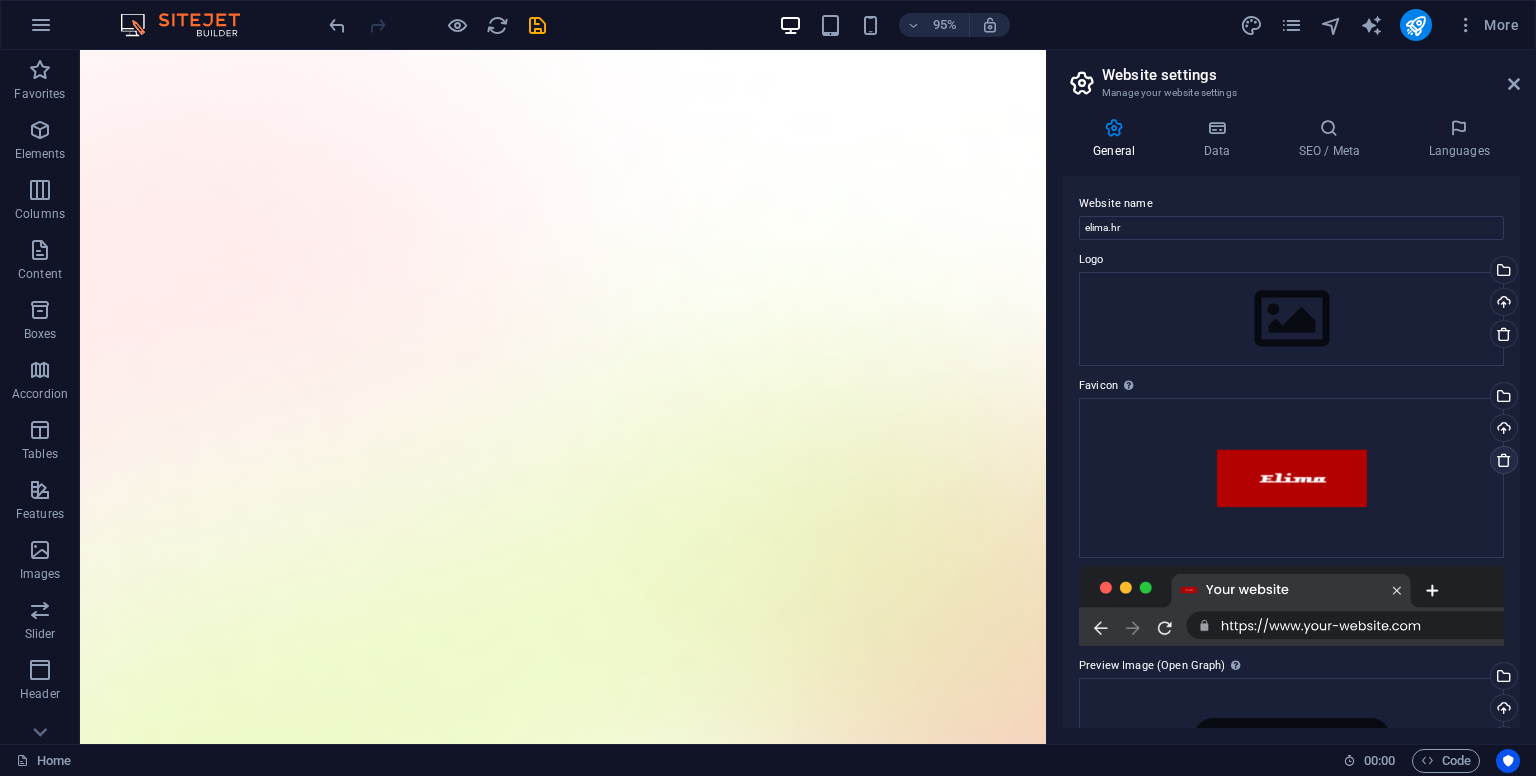 click at bounding box center (1504, 460) 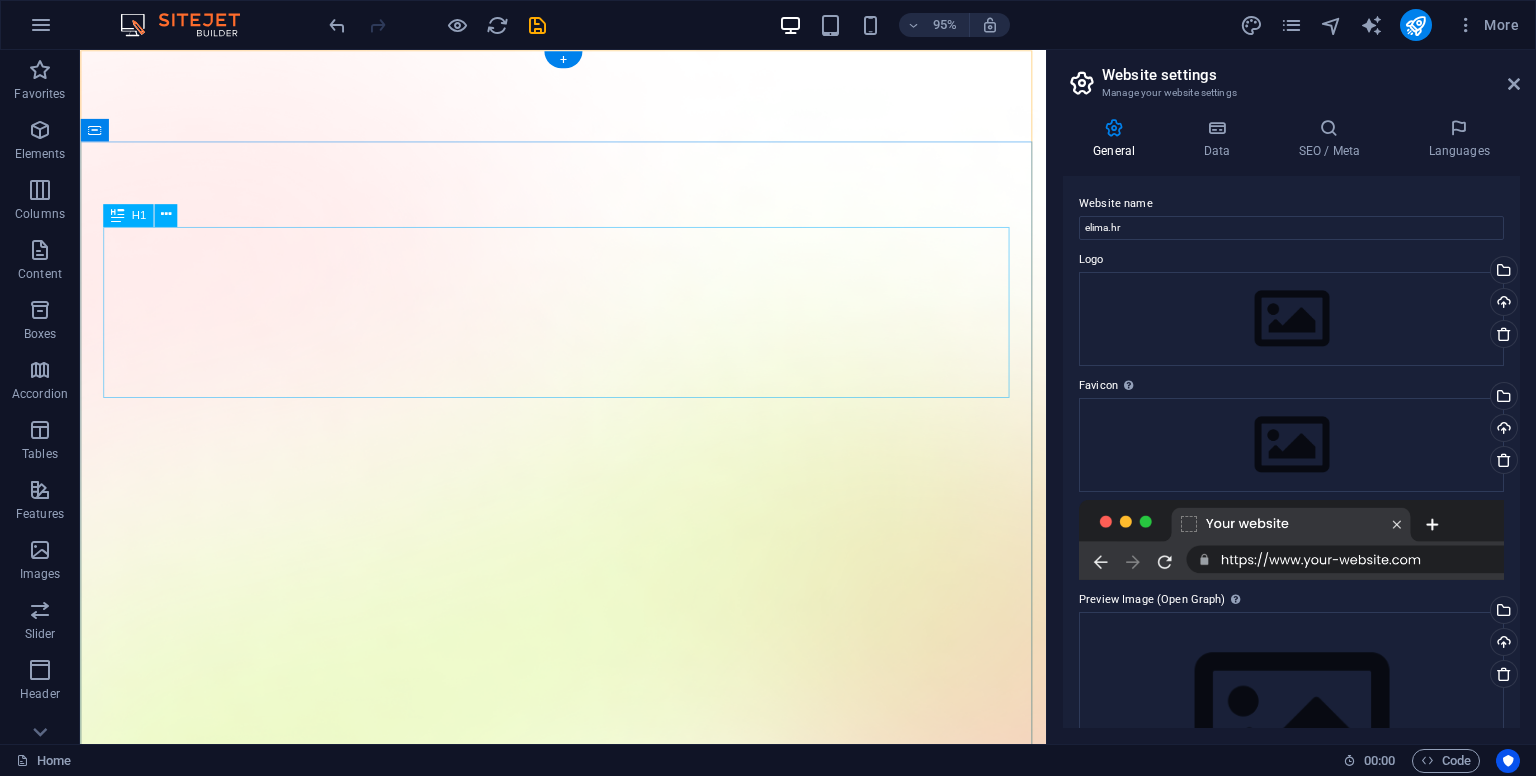click on "AI app for productivity" at bounding box center (588, 1825) 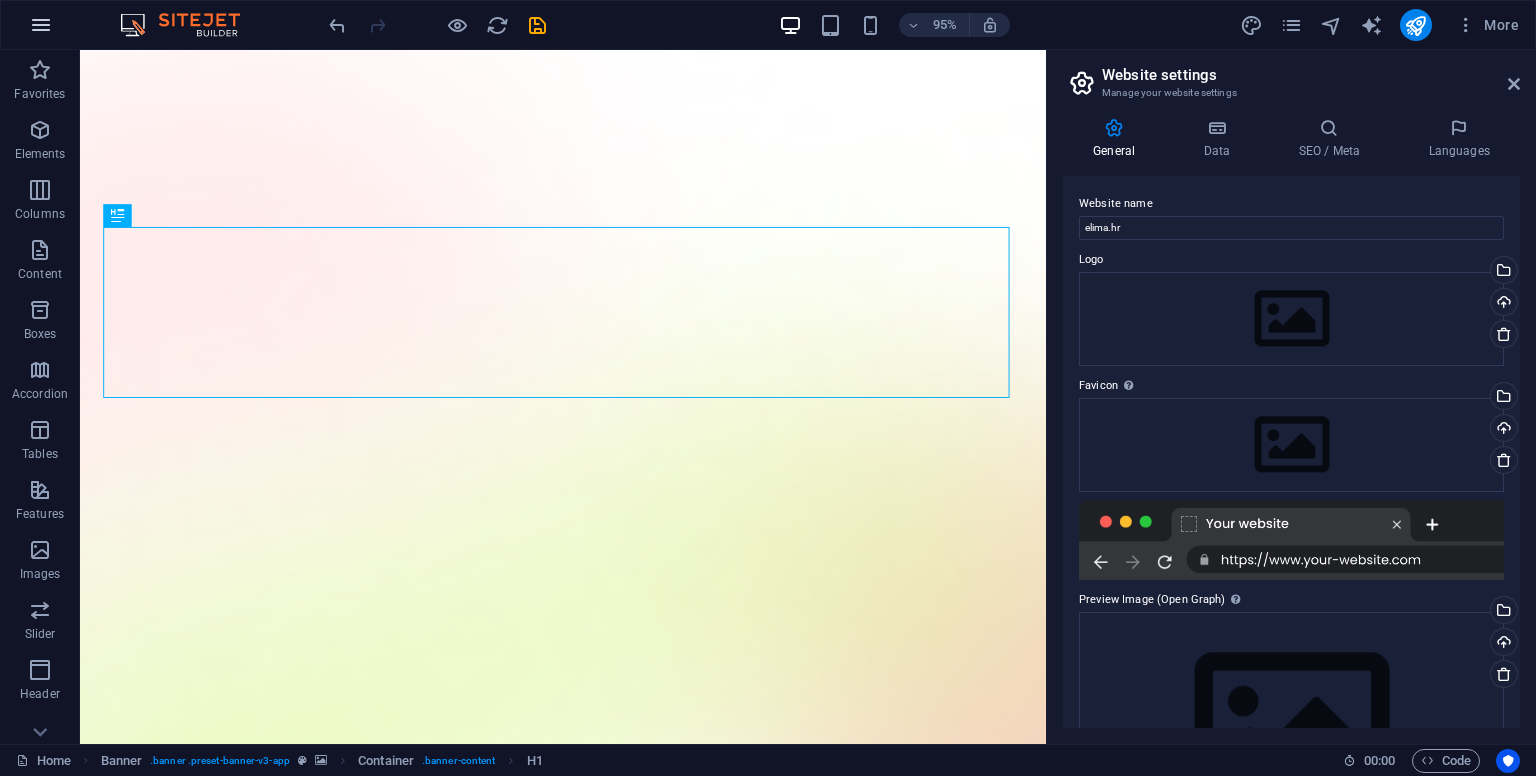 click at bounding box center (41, 25) 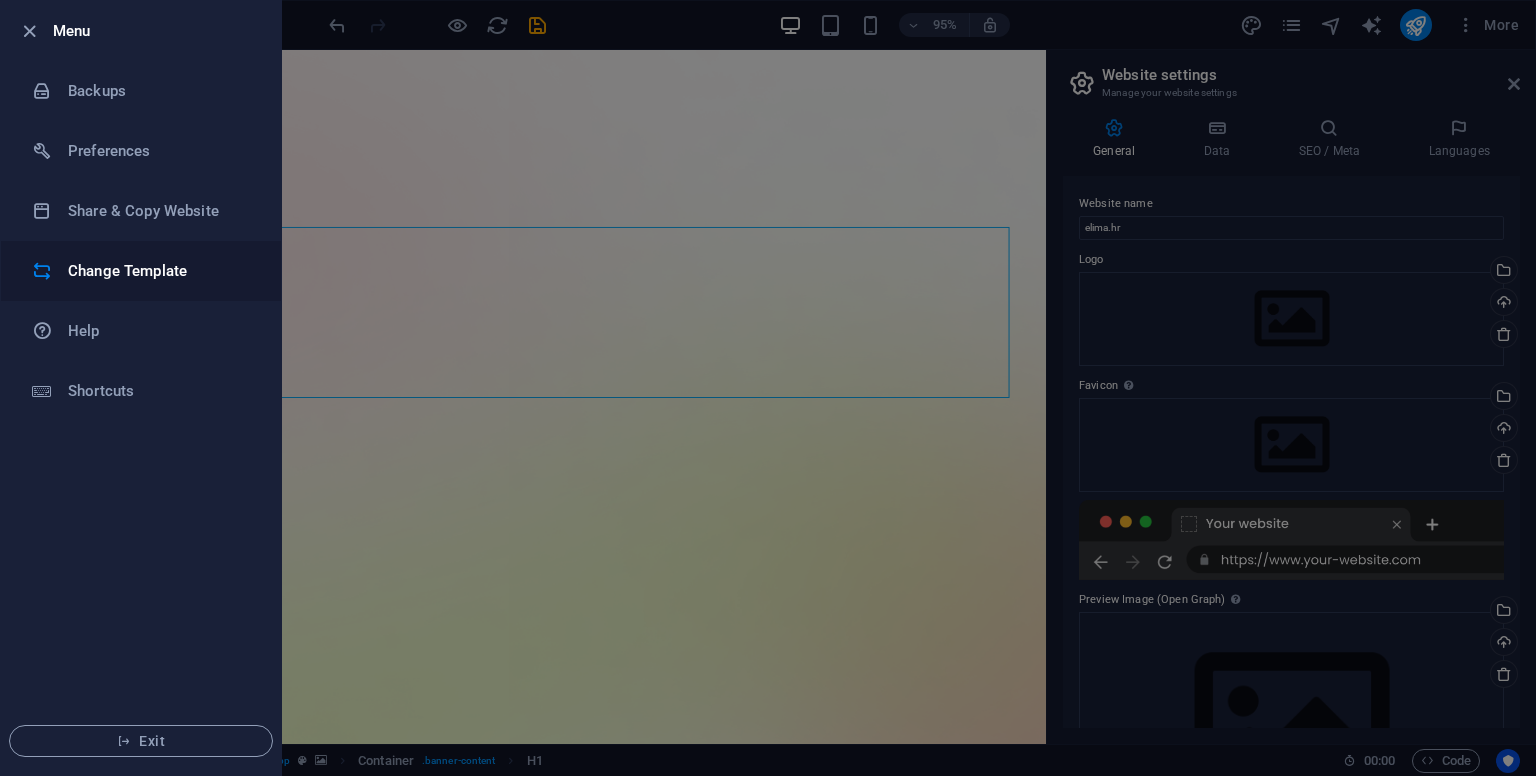 click on "Change Template" at bounding box center [160, 271] 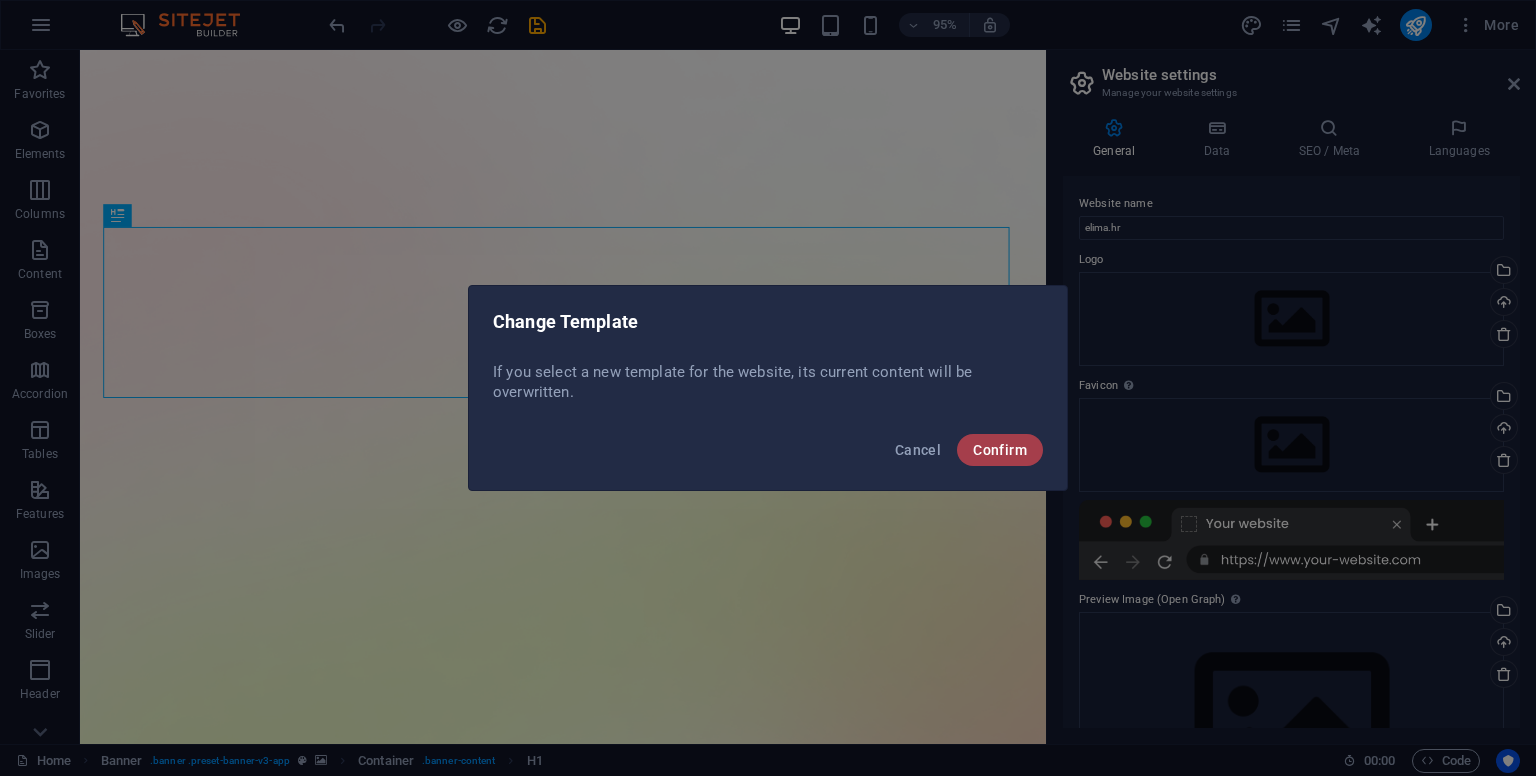 click on "Confirm" at bounding box center [1000, 450] 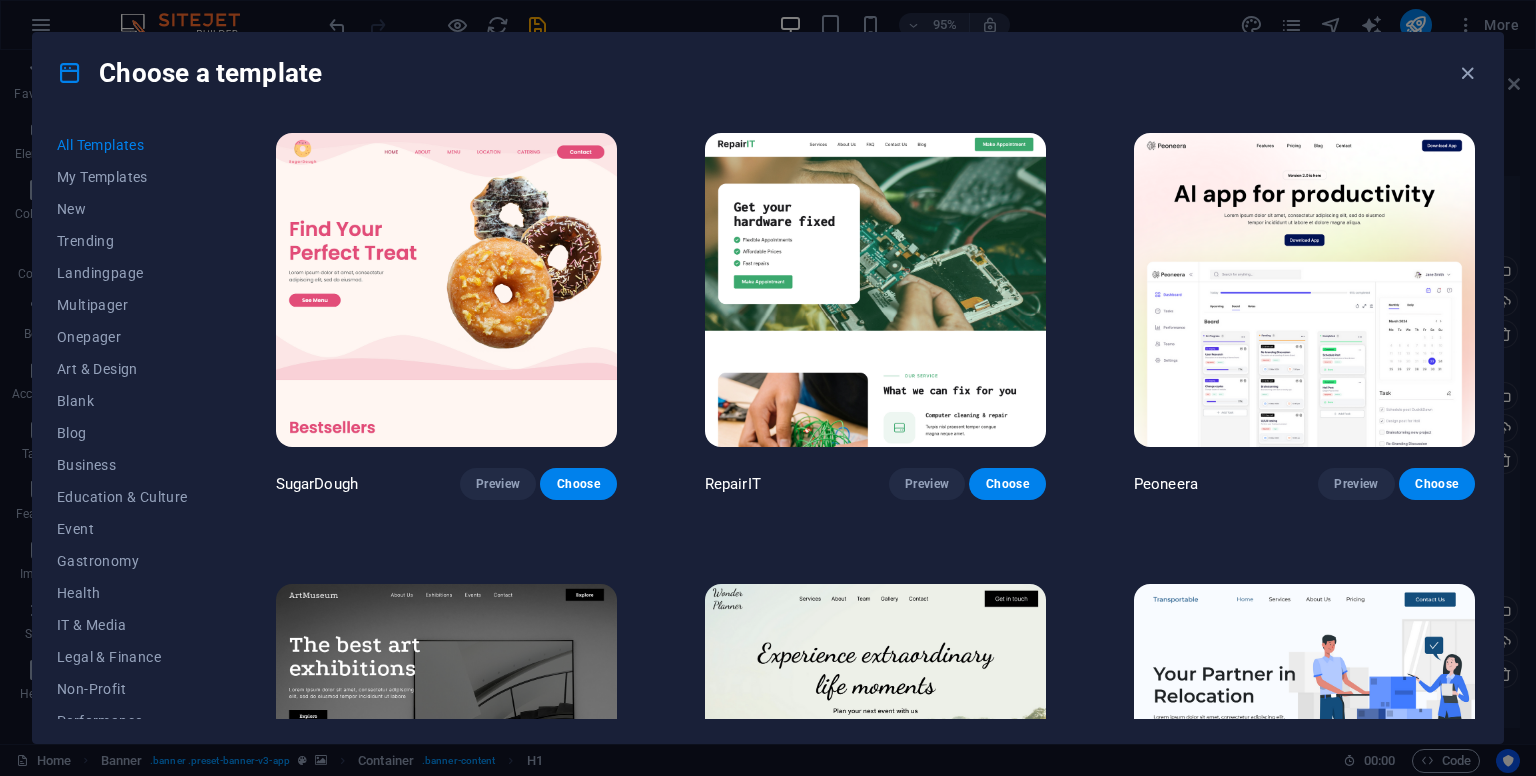 scroll, scrollTop: 209, scrollLeft: 0, axis: vertical 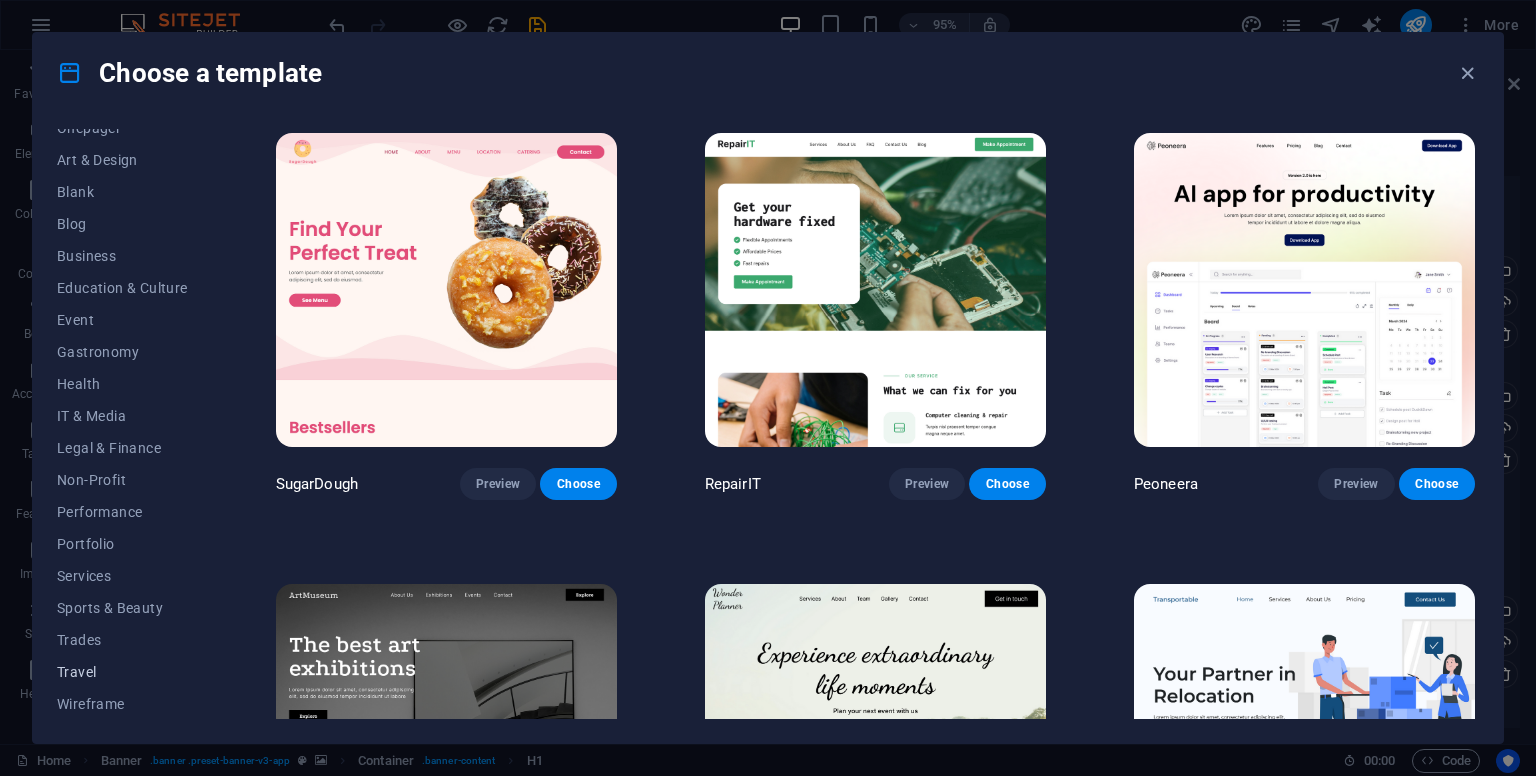 click on "Travel" at bounding box center (122, 672) 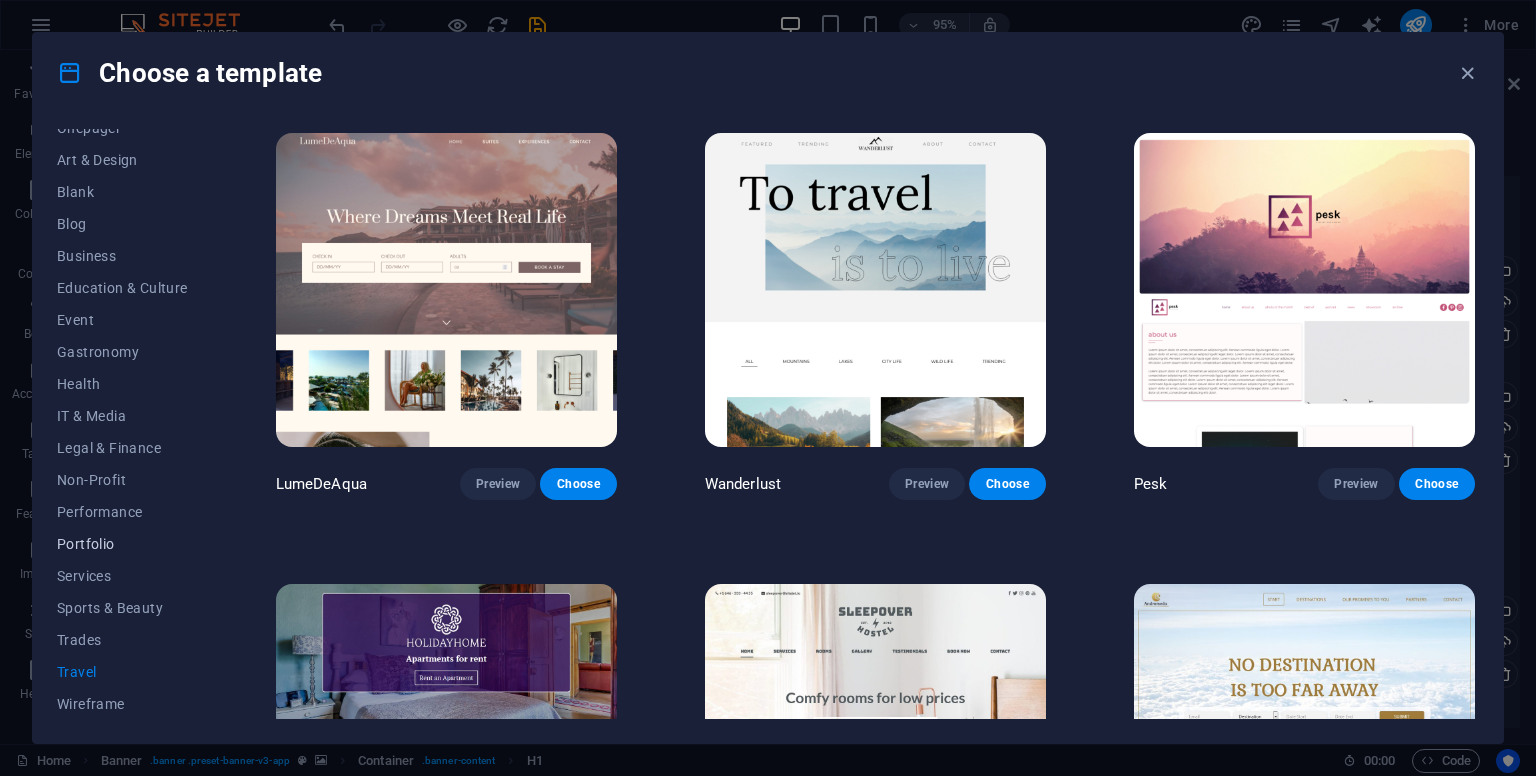 click on "Portfolio" at bounding box center (122, 544) 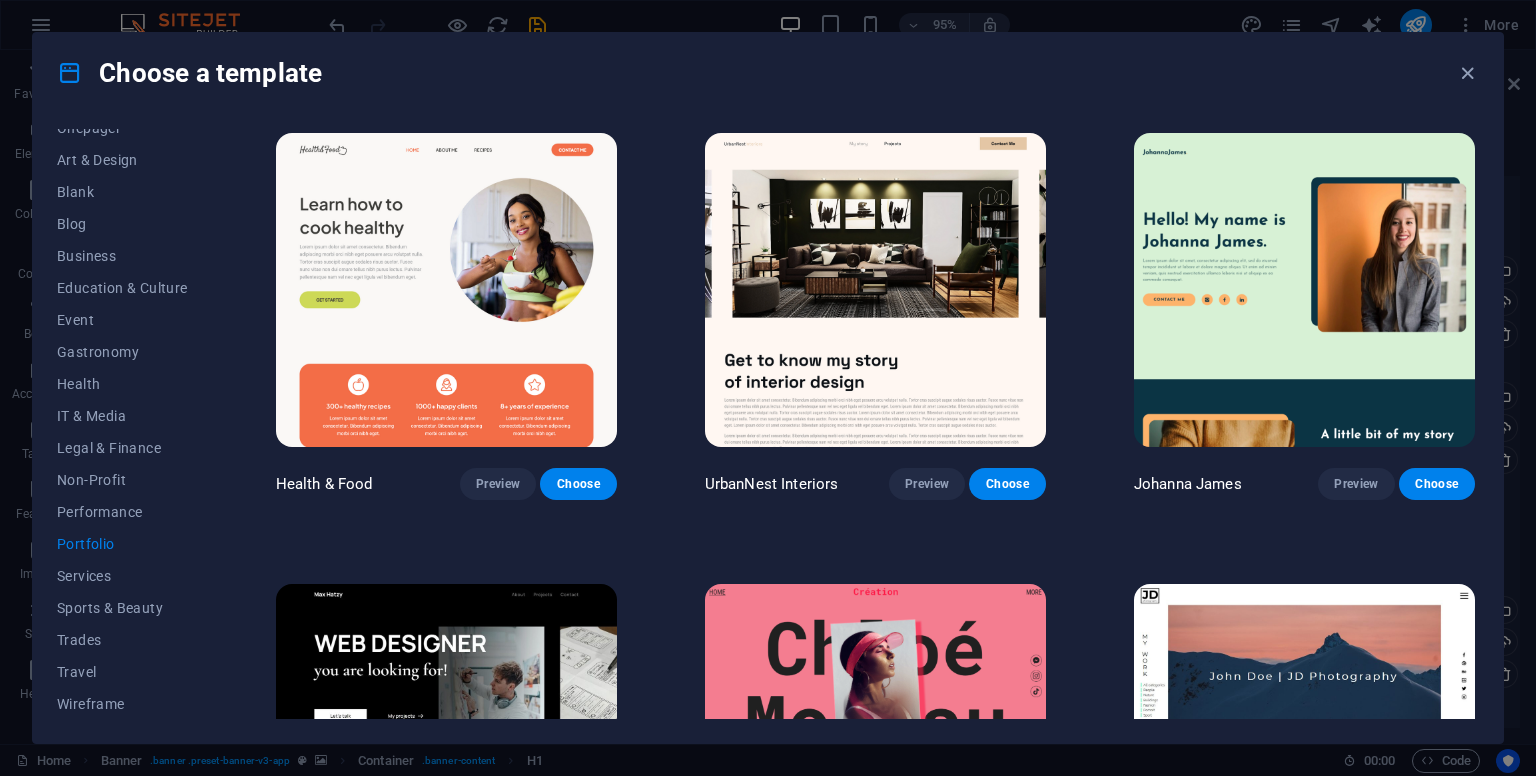 drag, startPoint x: 1481, startPoint y: 292, endPoint x: 1517, endPoint y: 453, distance: 164.97575 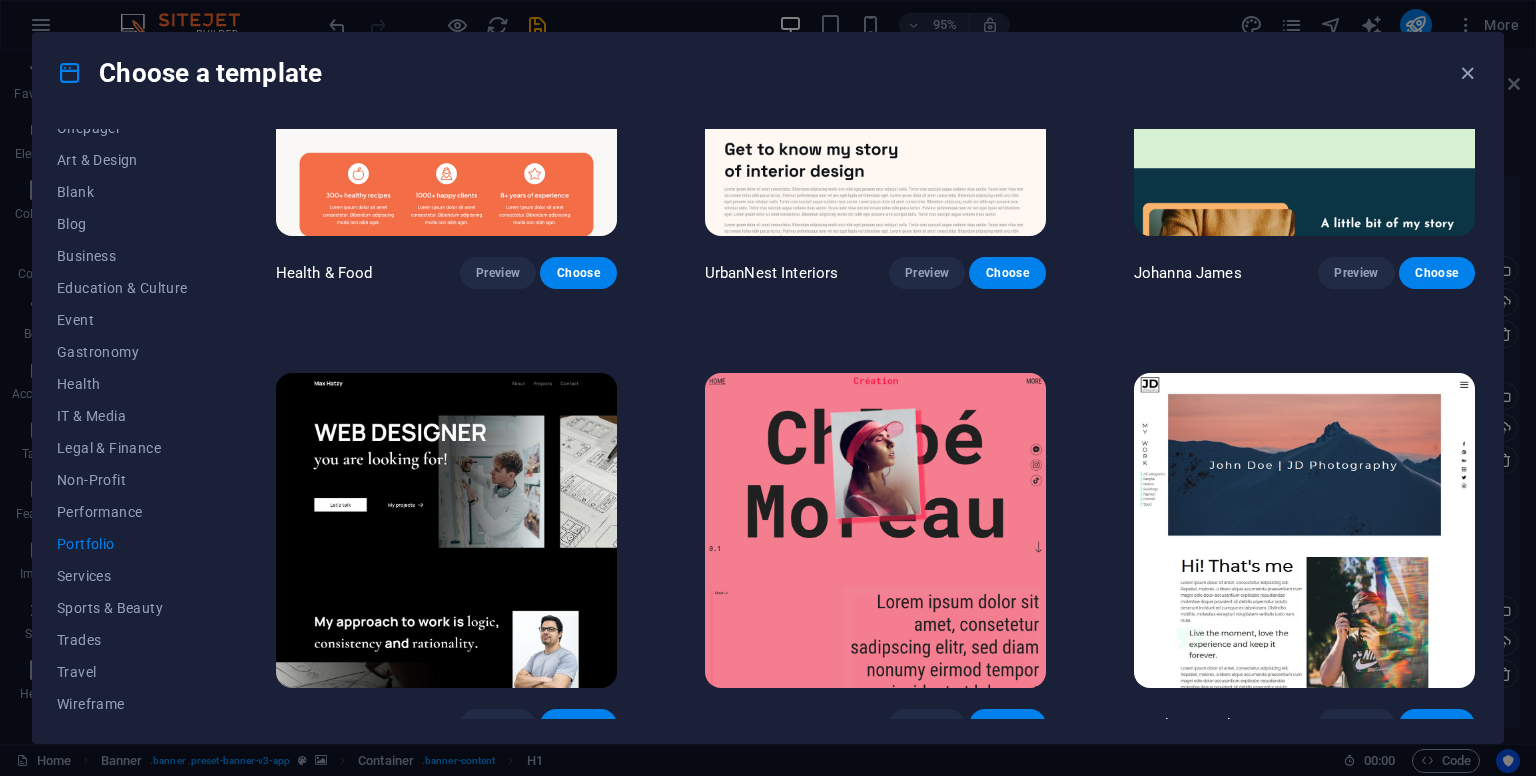 scroll, scrollTop: 212, scrollLeft: 0, axis: vertical 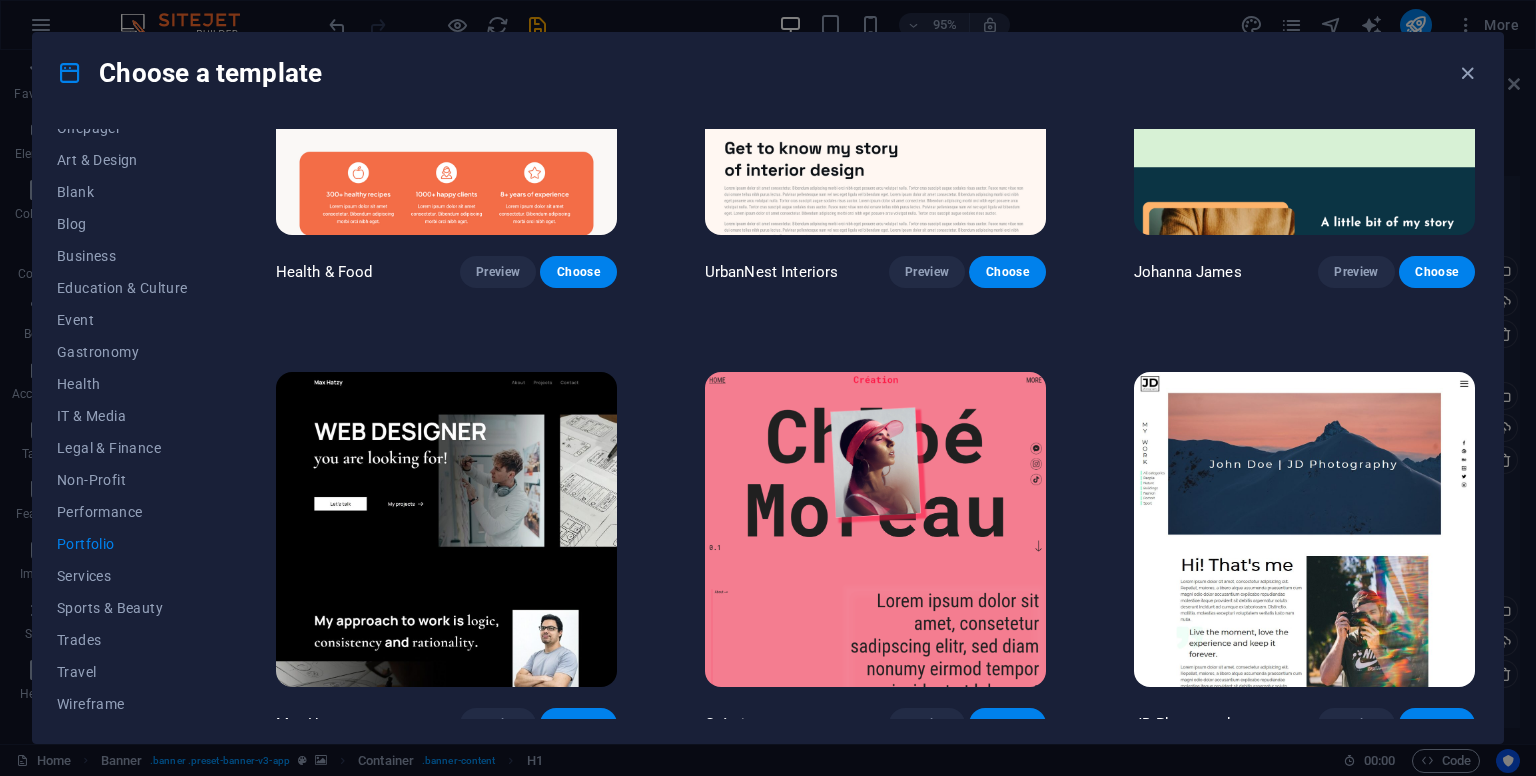 drag, startPoint x: 1480, startPoint y: 481, endPoint x: 1481, endPoint y: 641, distance: 160.00313 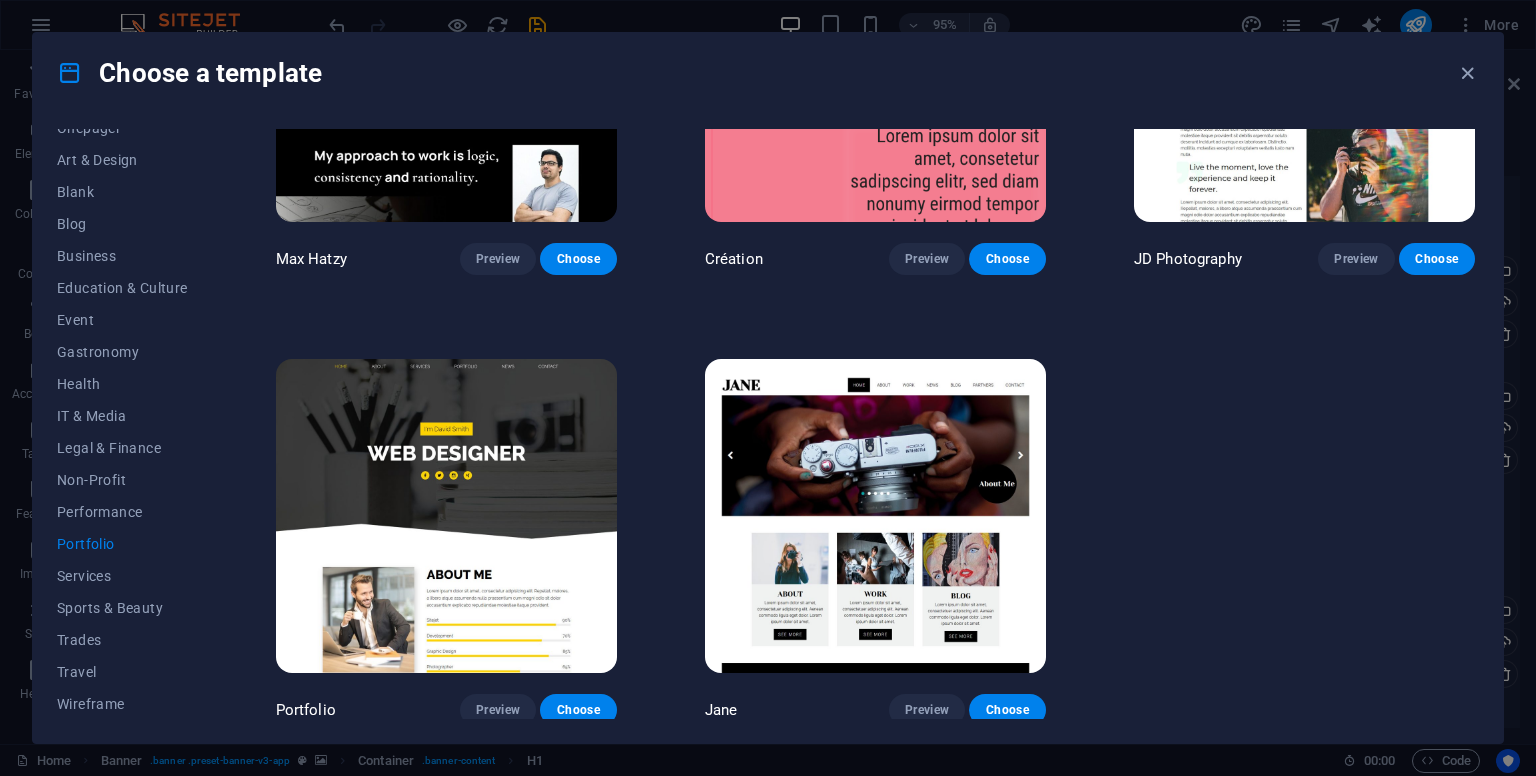 scroll, scrollTop: 0, scrollLeft: 0, axis: both 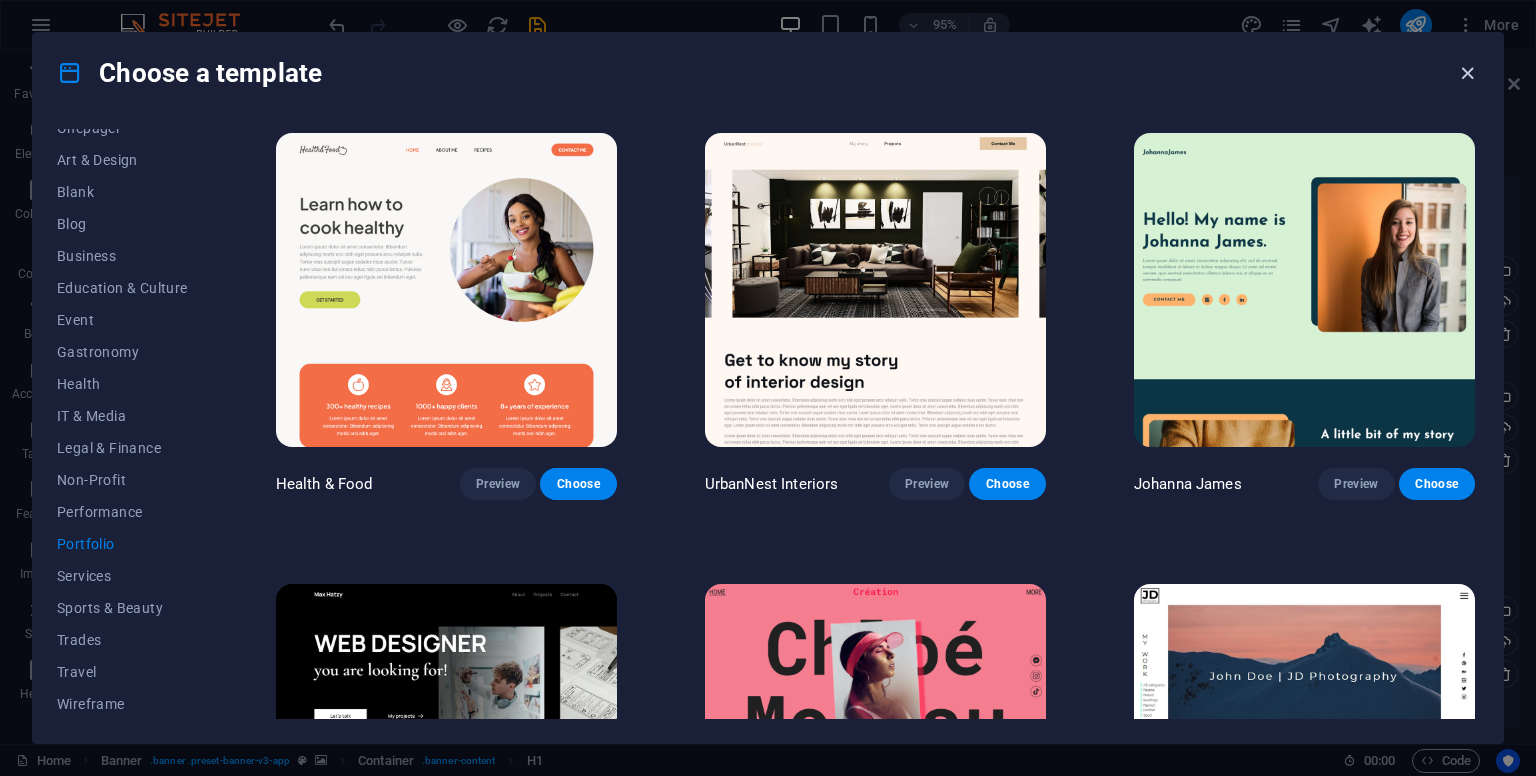 click at bounding box center (1467, 73) 